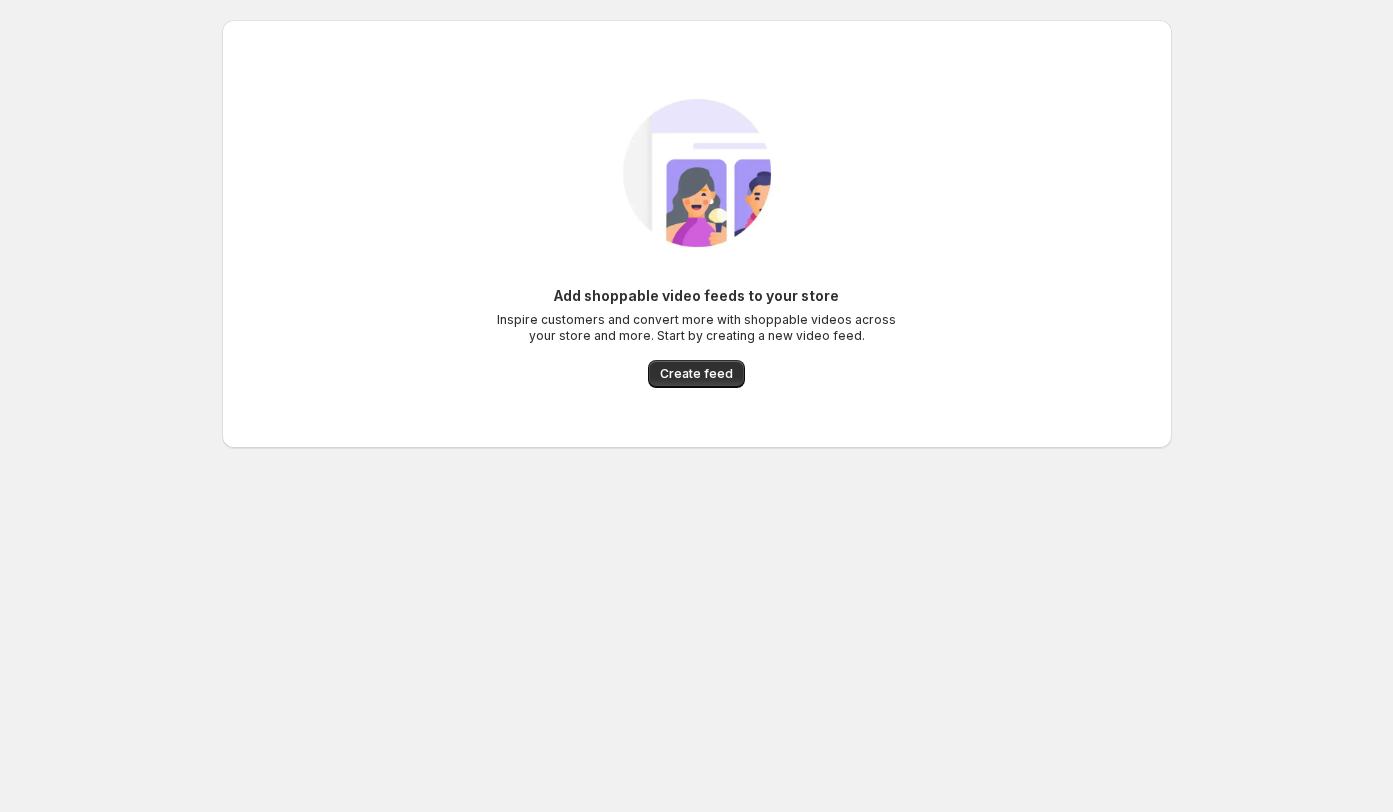 scroll, scrollTop: 0, scrollLeft: 0, axis: both 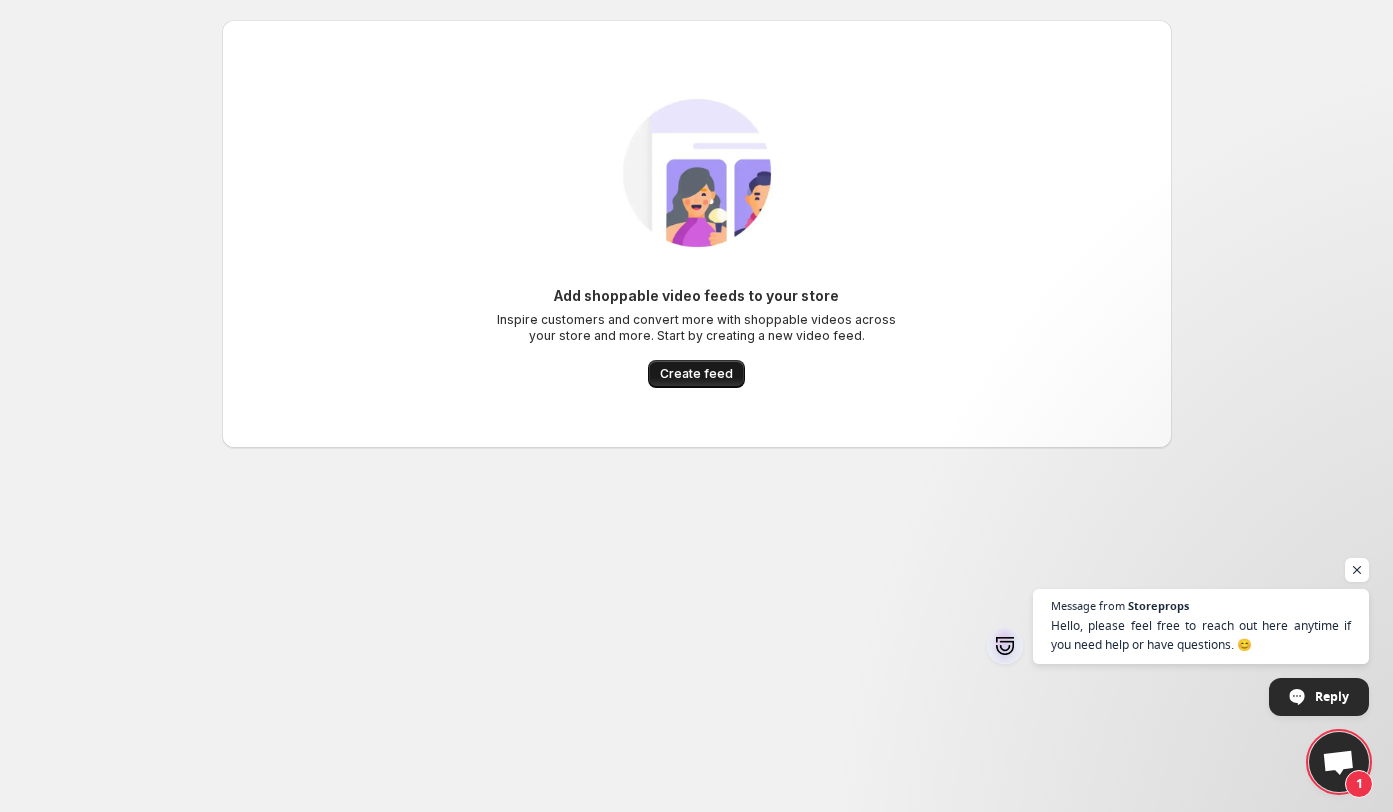 click on "Create feed" at bounding box center (696, 374) 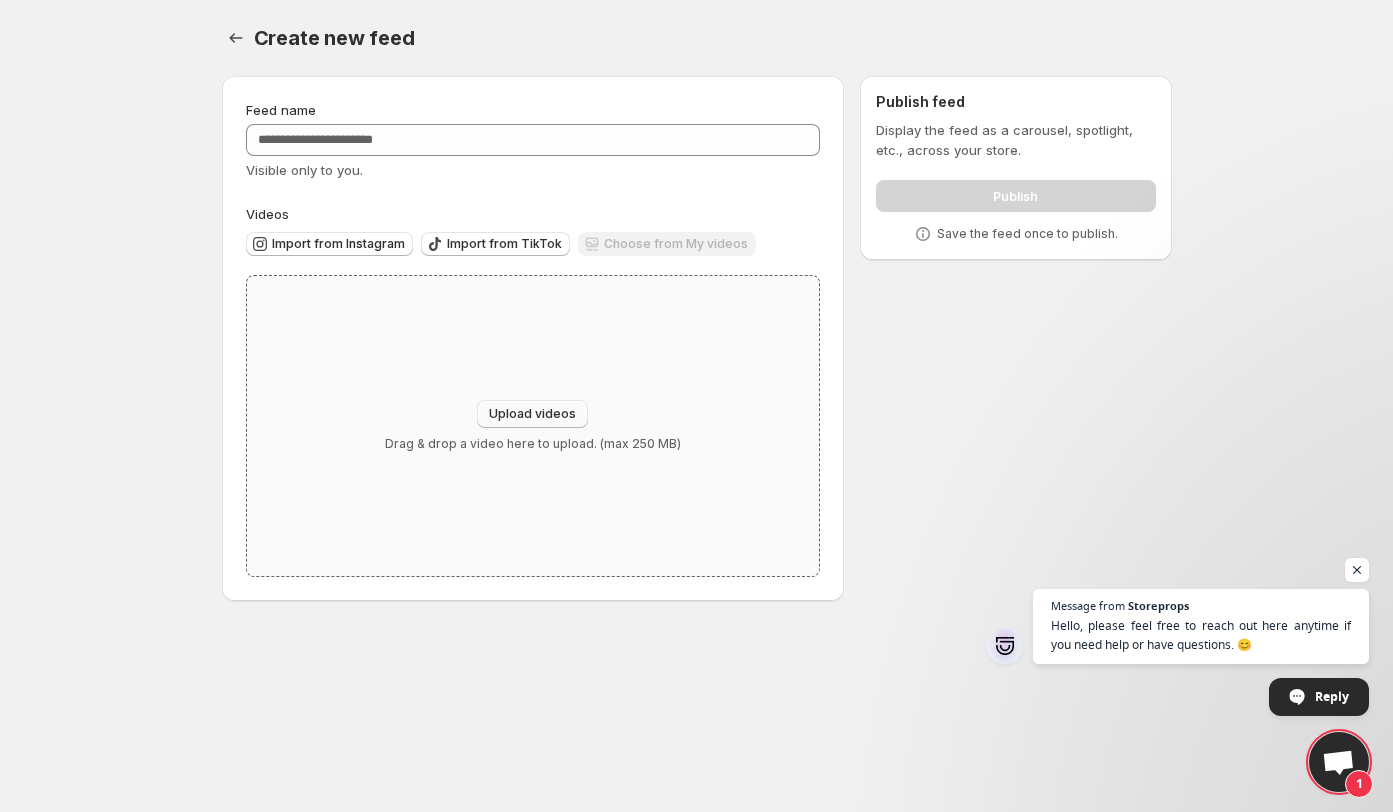 click on "Upload videos" at bounding box center [532, 414] 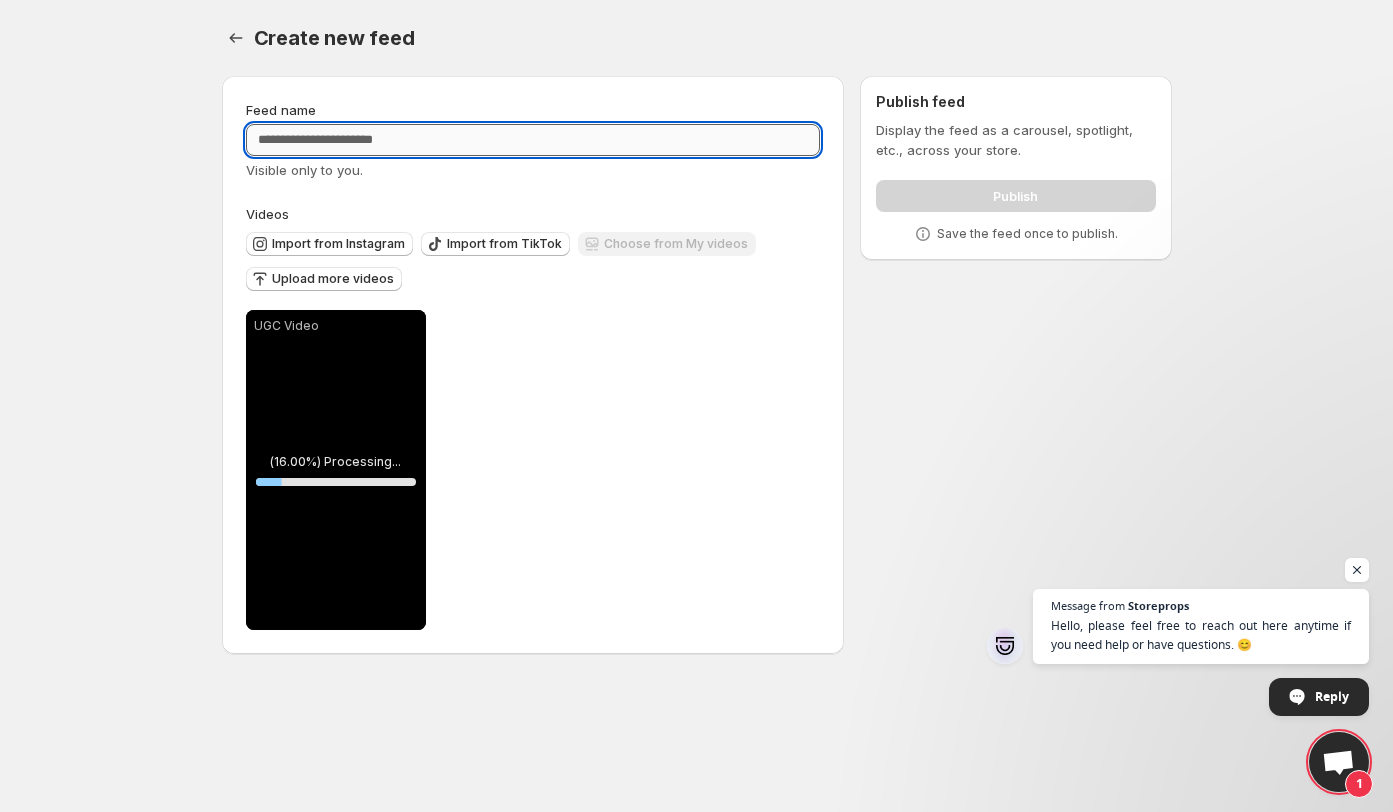 click on "Feed name" at bounding box center (533, 140) 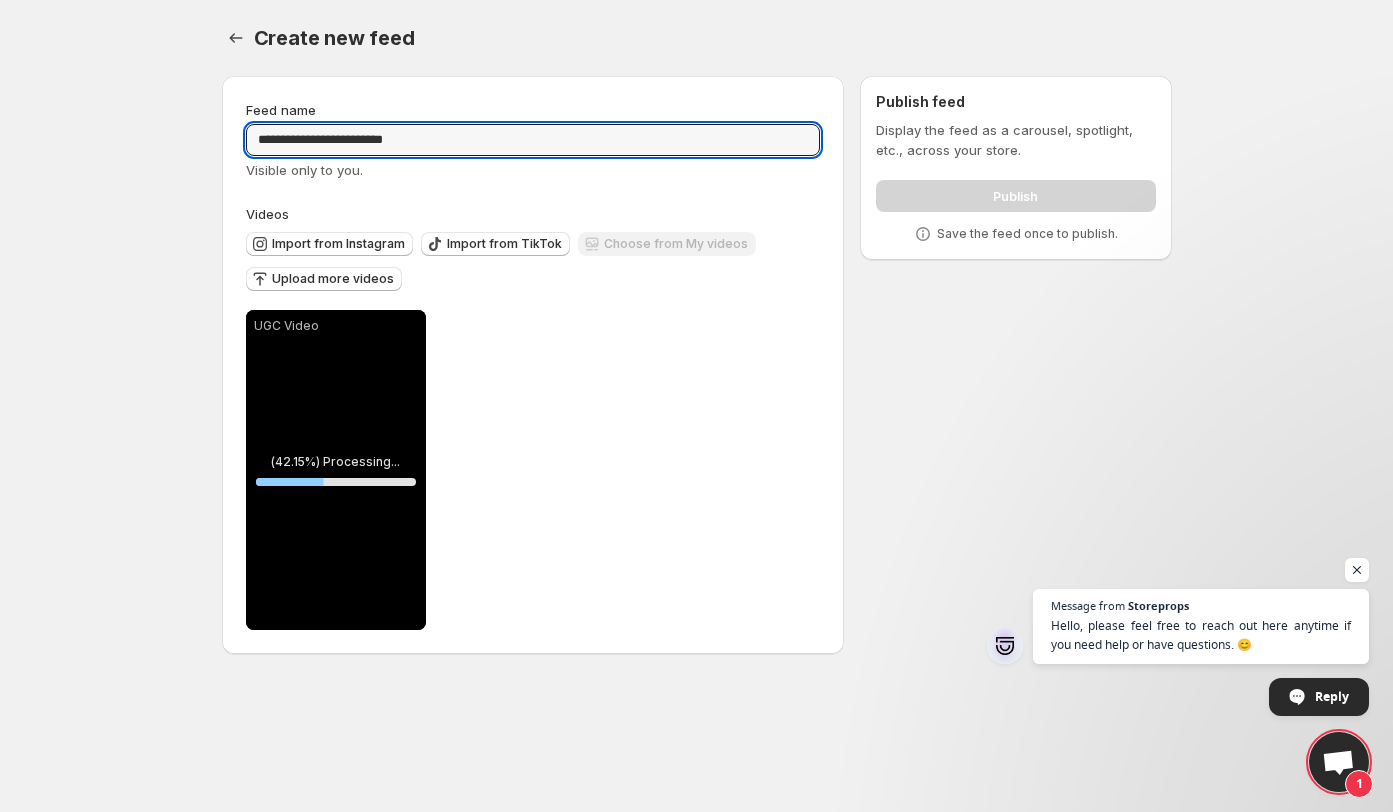 type on "**********" 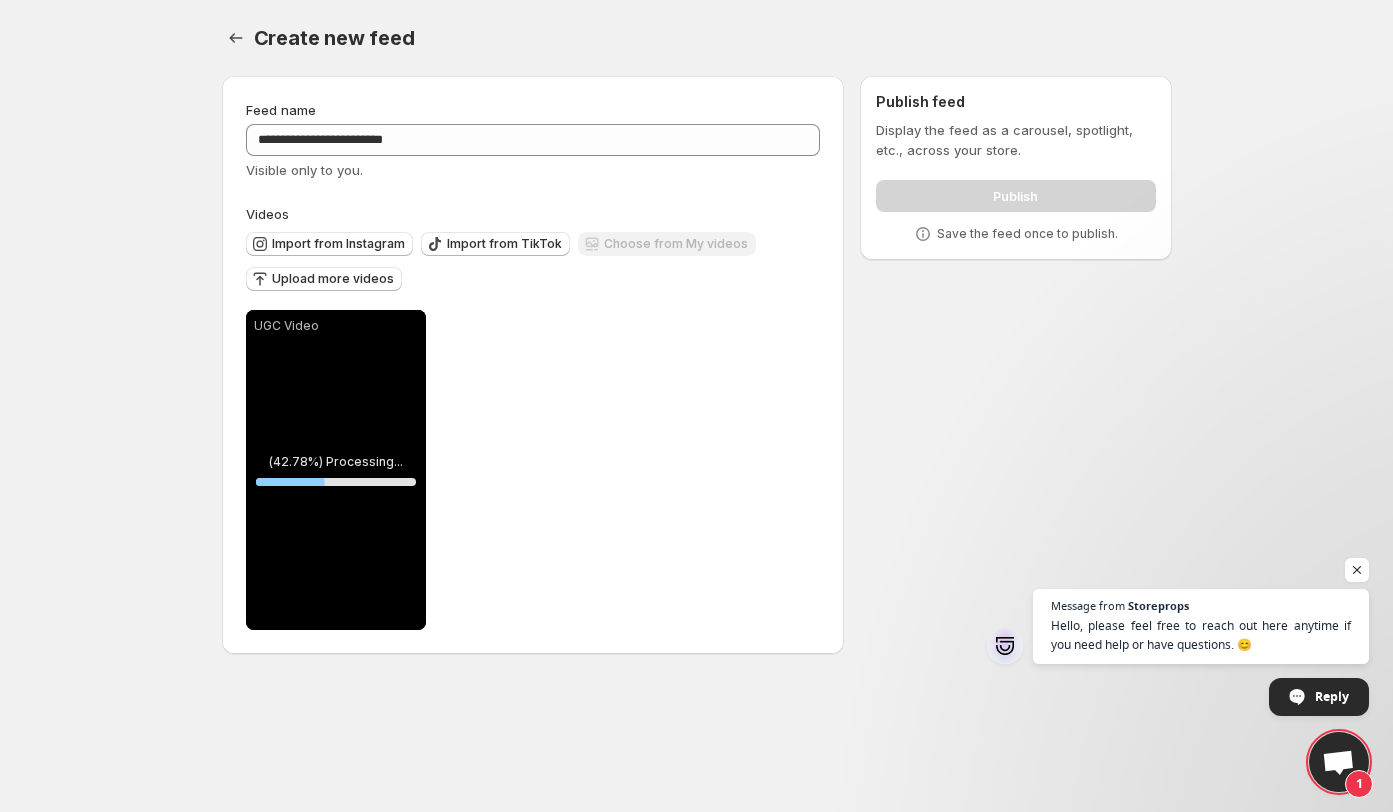 click on "UGC Video. Processing... % Save Cancel Video title ********* File extension (e.g., MOV, MP4) is not required.
To pick up a draggable item, press the space bar.
While dragging, use the arrow keys to move the item.
Press space again to drop the item in its new position, or press escape to cancel." at bounding box center [533, 365] 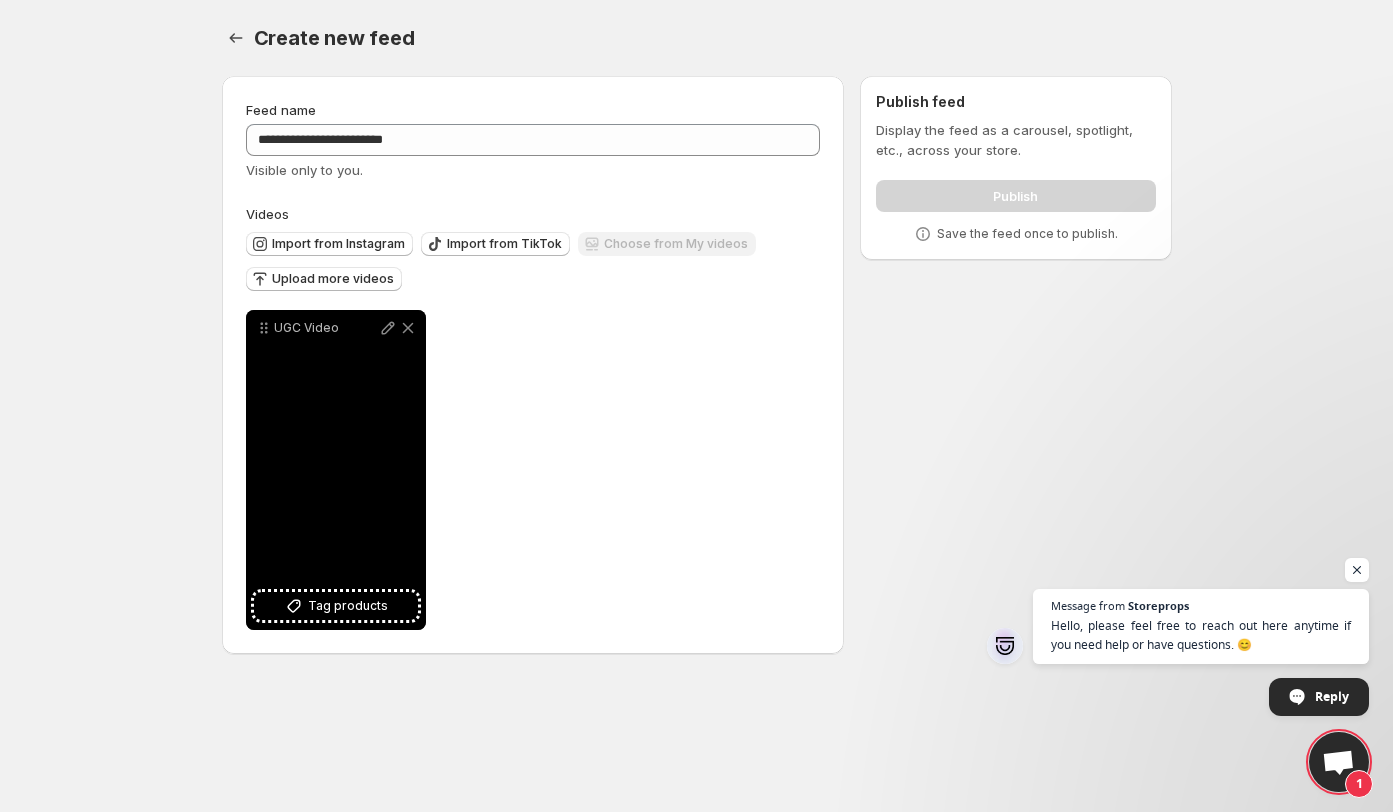 click on "UGC Video" at bounding box center (336, 470) 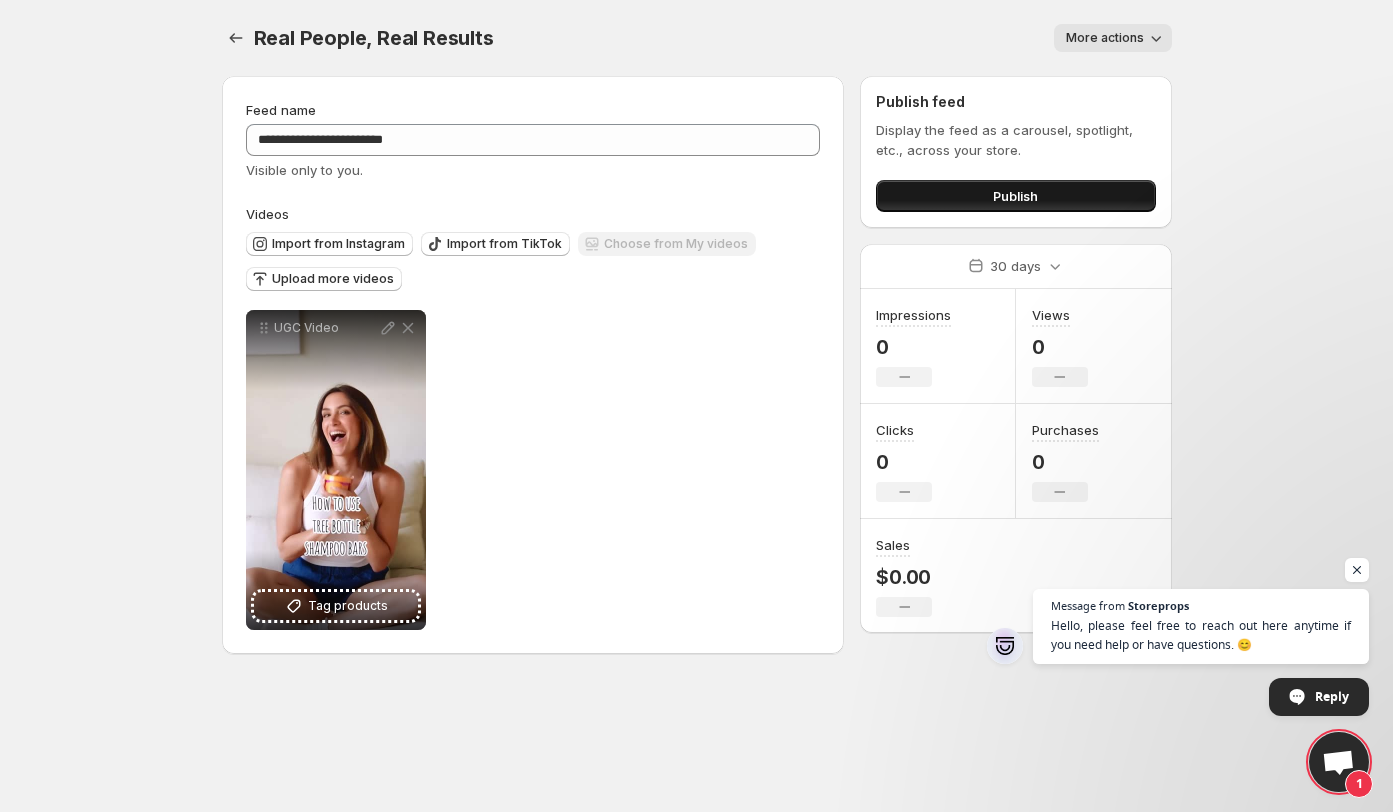 click on "Publish" at bounding box center [1015, 196] 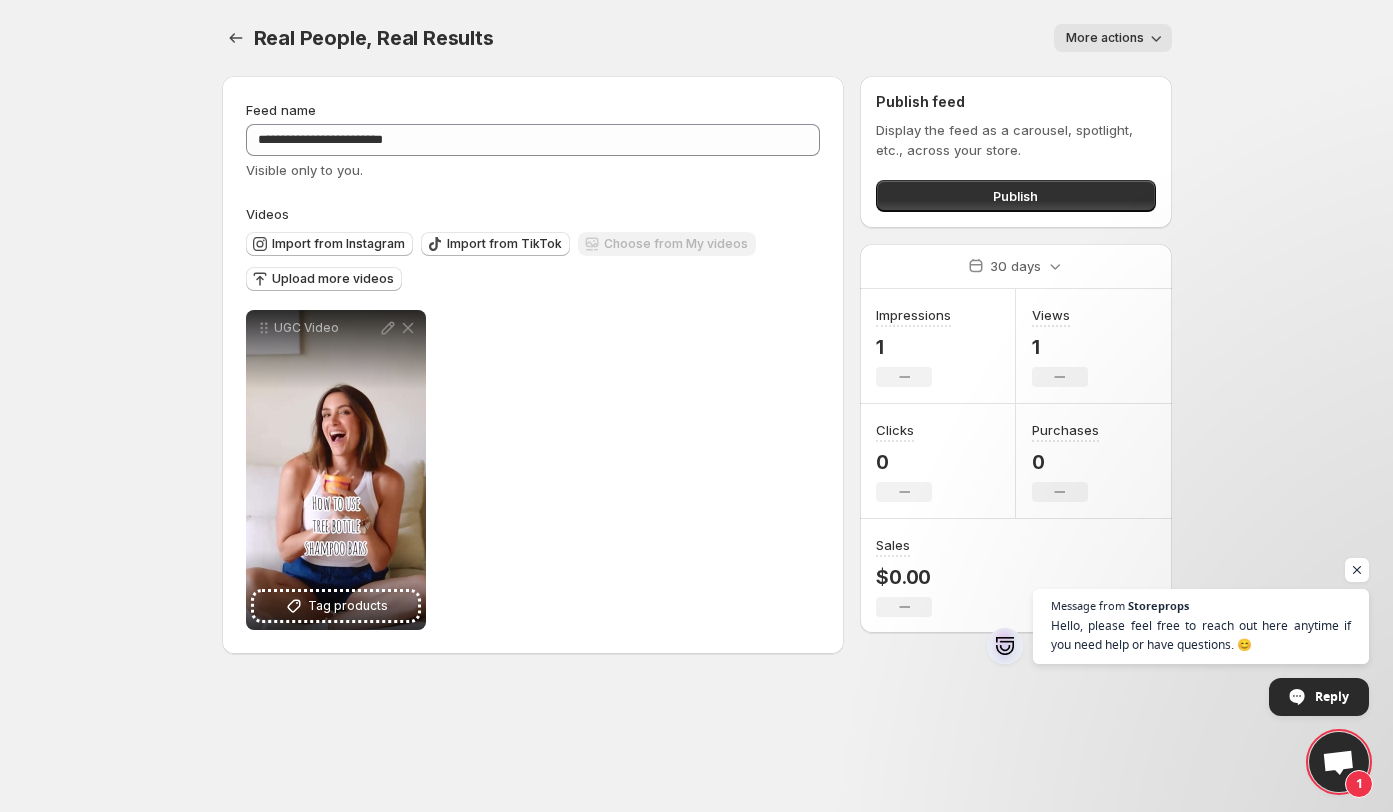 click on "**********" at bounding box center (696, 406) 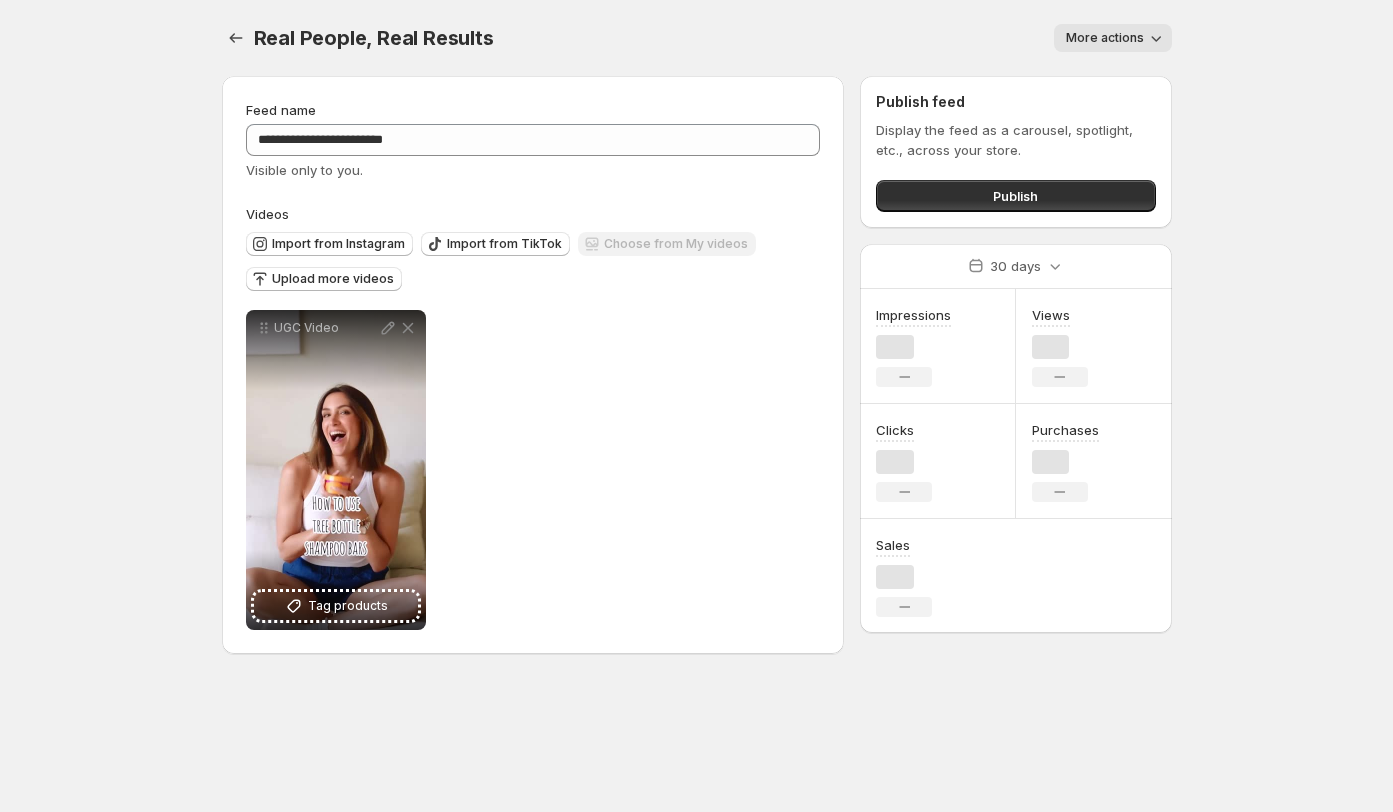 scroll, scrollTop: 0, scrollLeft: 0, axis: both 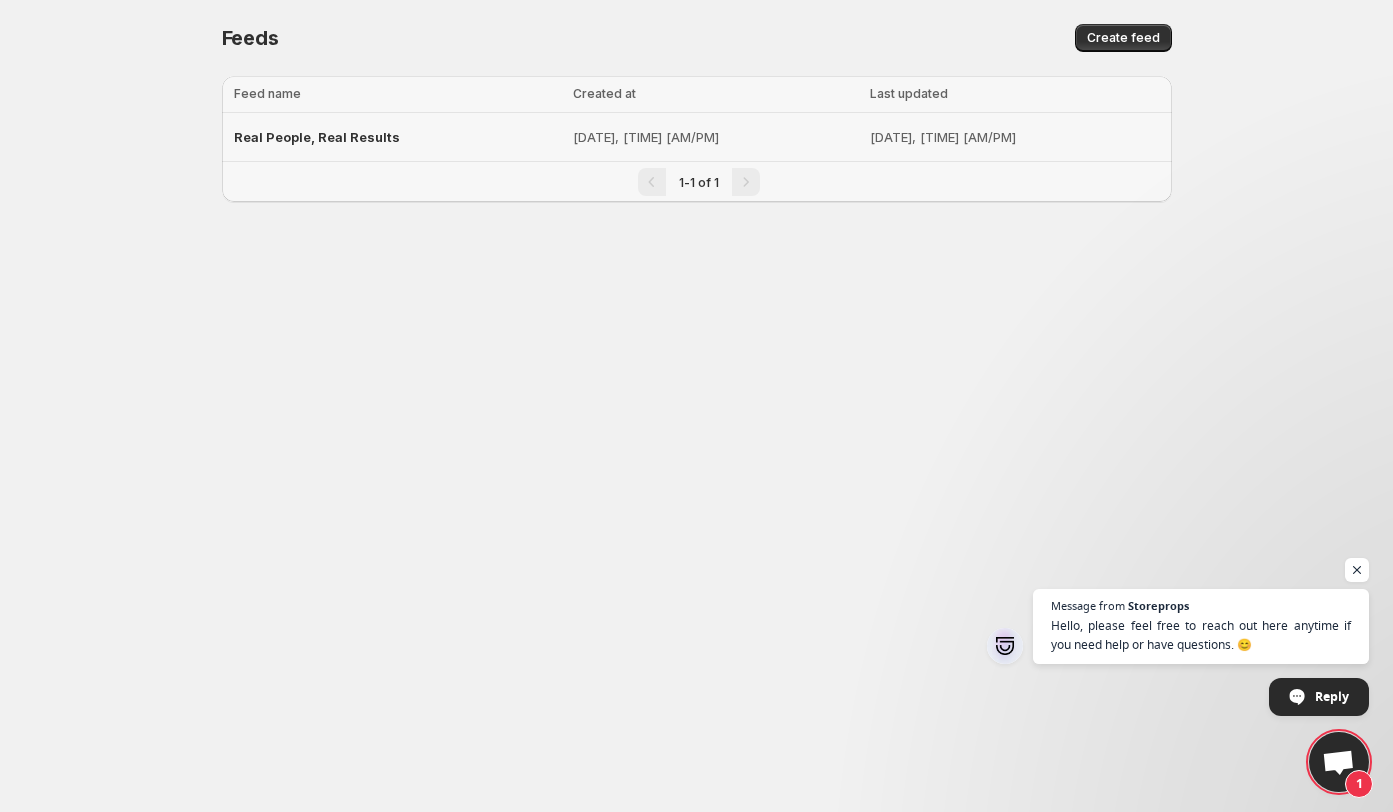 click on "Real People, Real Results" at bounding box center (317, 137) 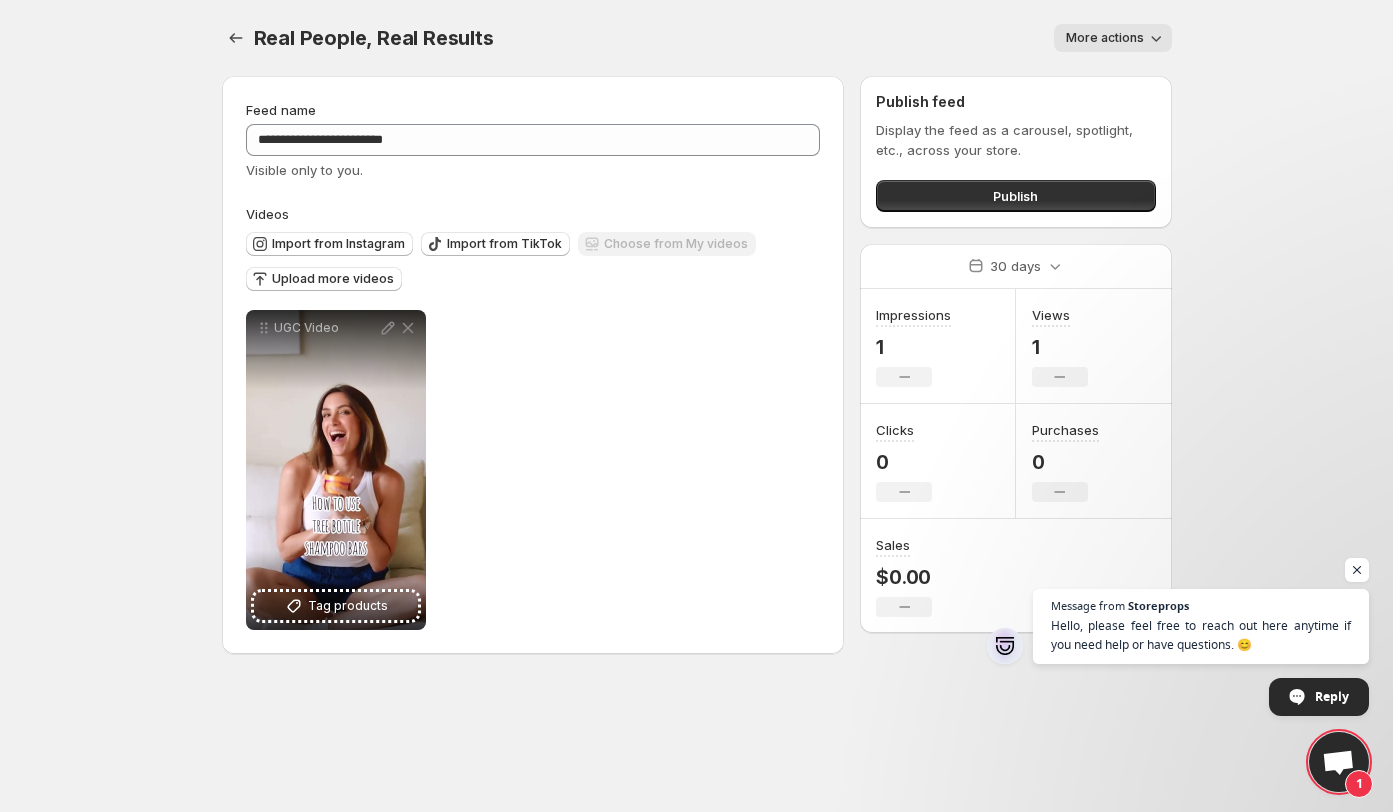 click on "More actions" at bounding box center (1105, 38) 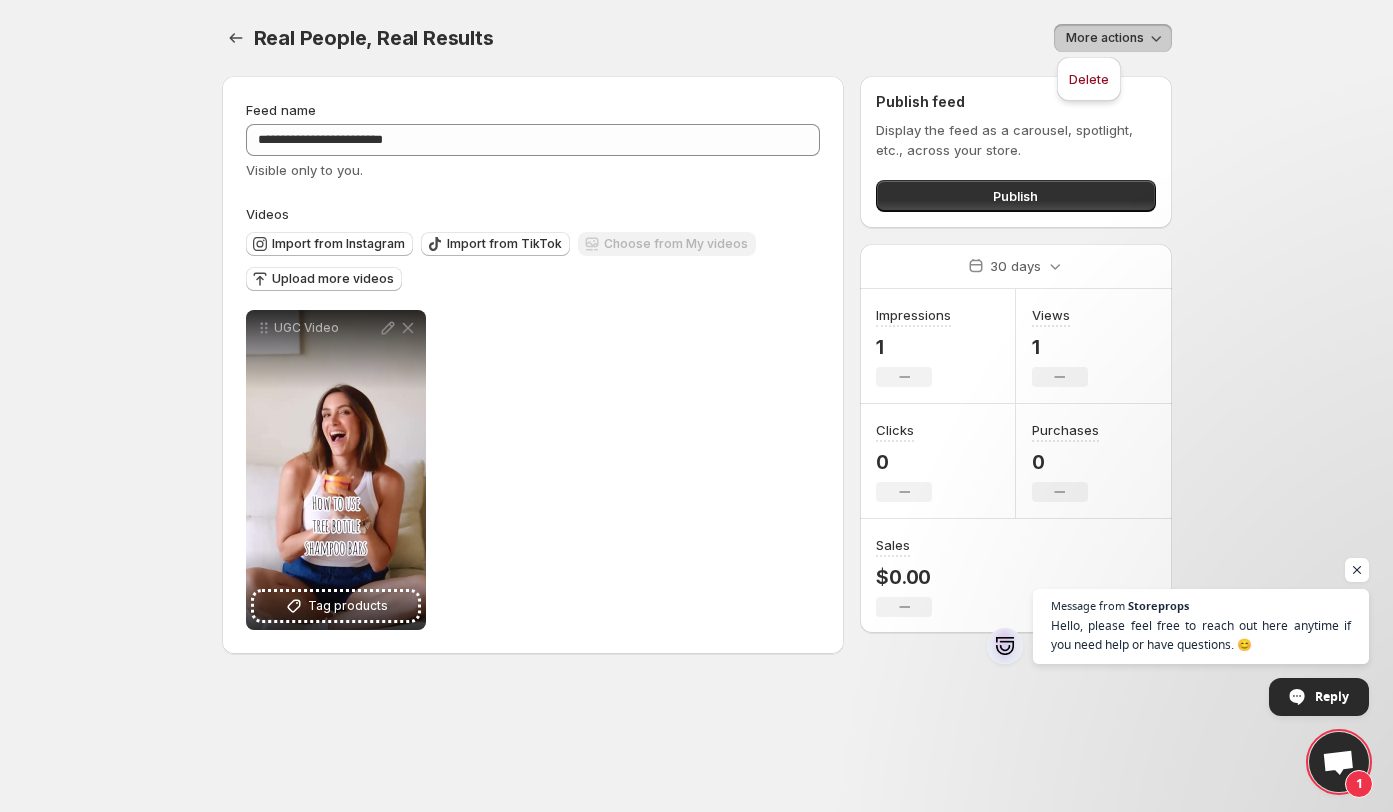 click on "**********" at bounding box center (697, 339) 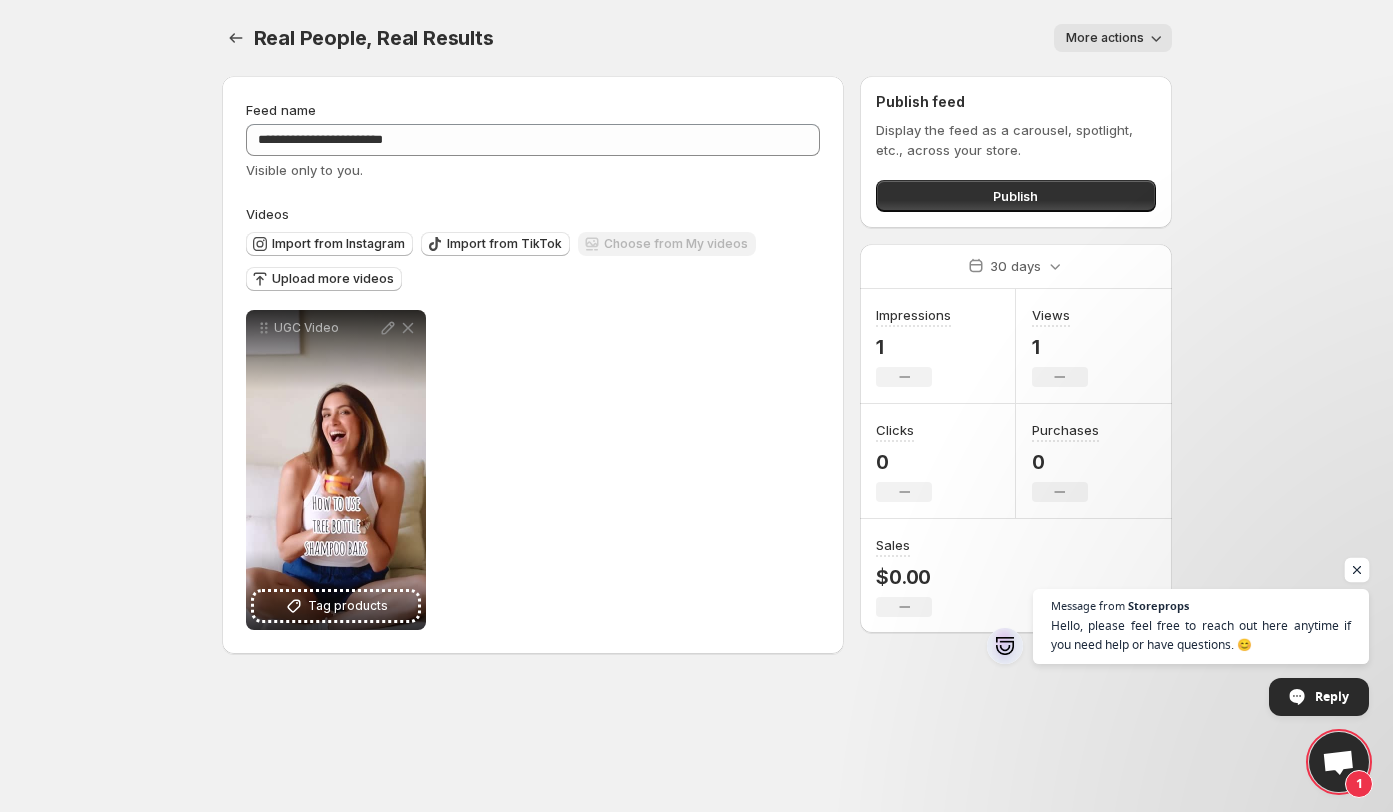 click at bounding box center (1357, 570) 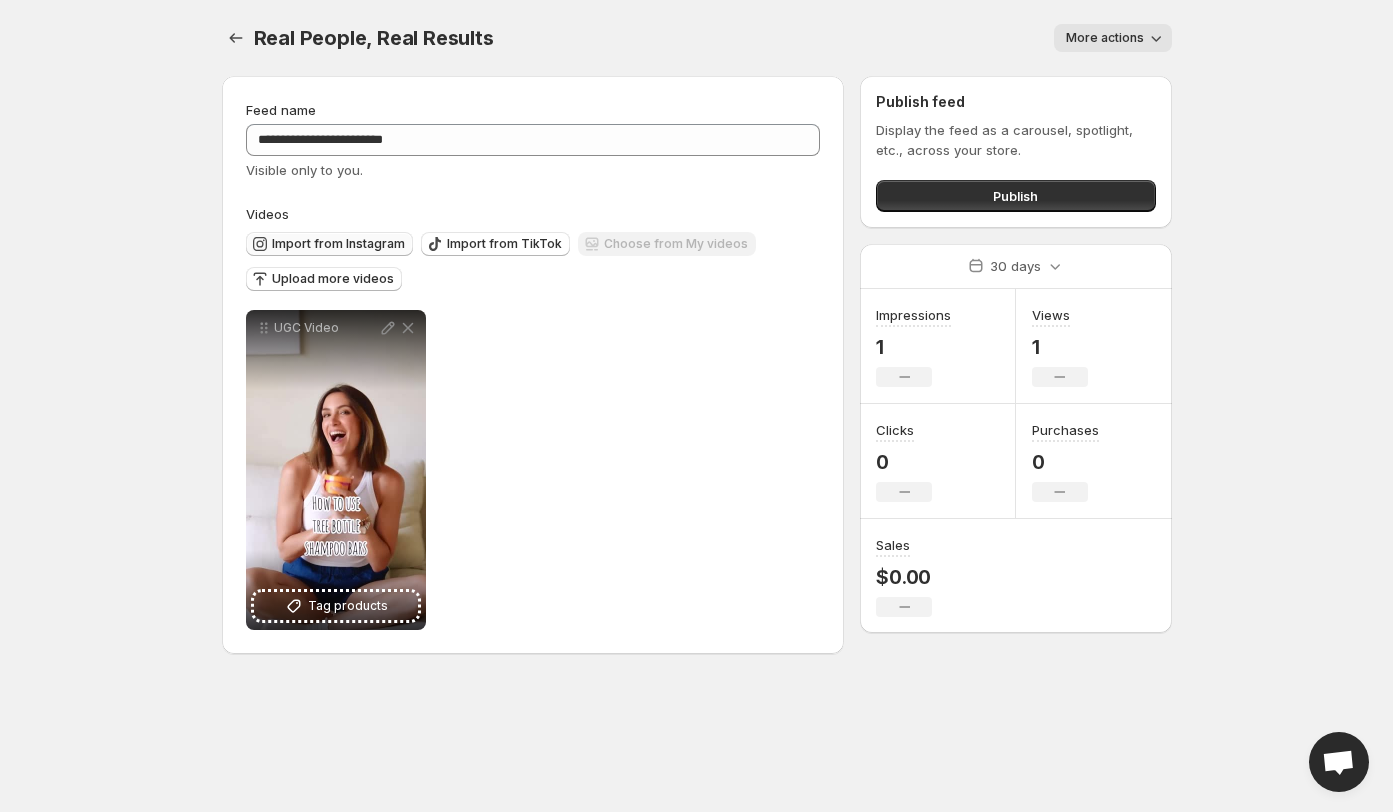 click on "Import from Instagram" at bounding box center [338, 244] 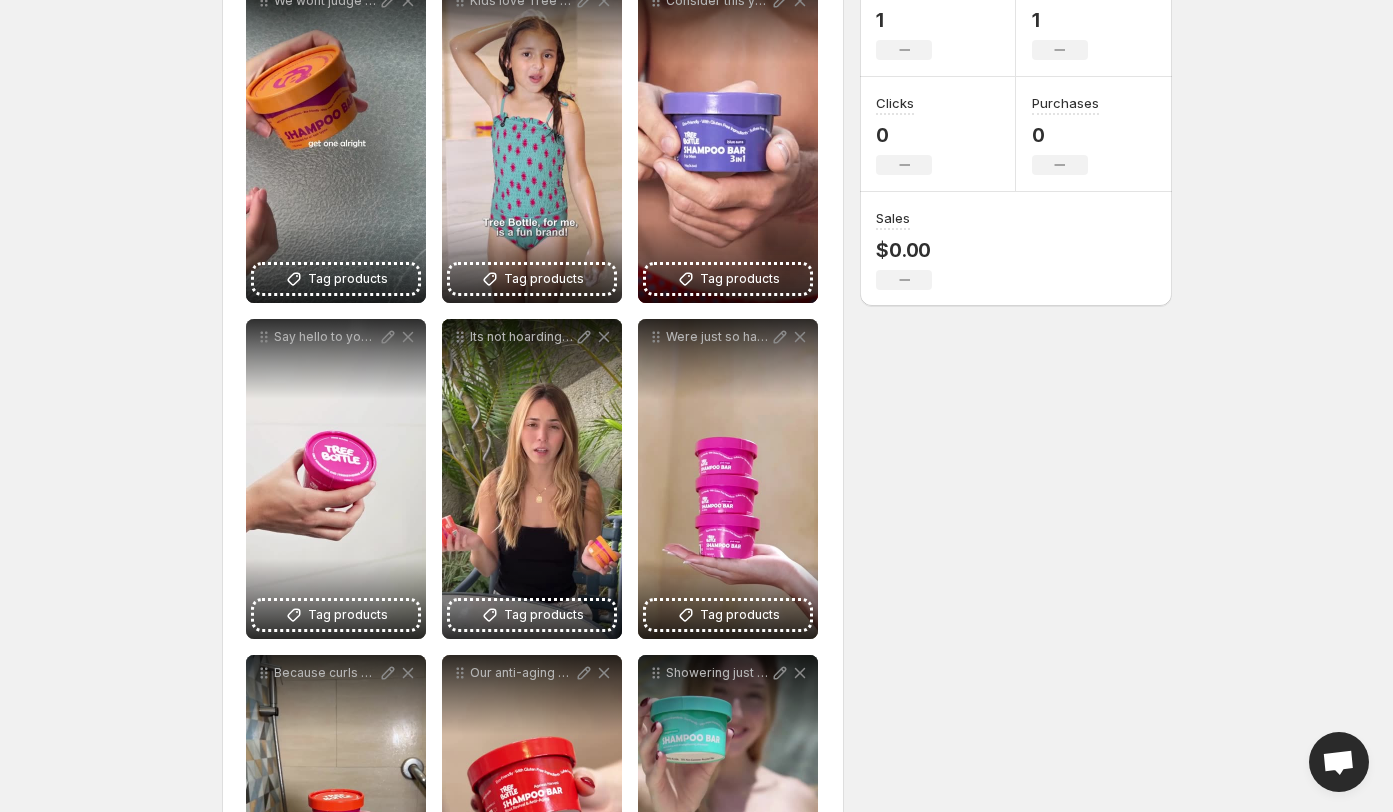 scroll, scrollTop: 0, scrollLeft: 0, axis: both 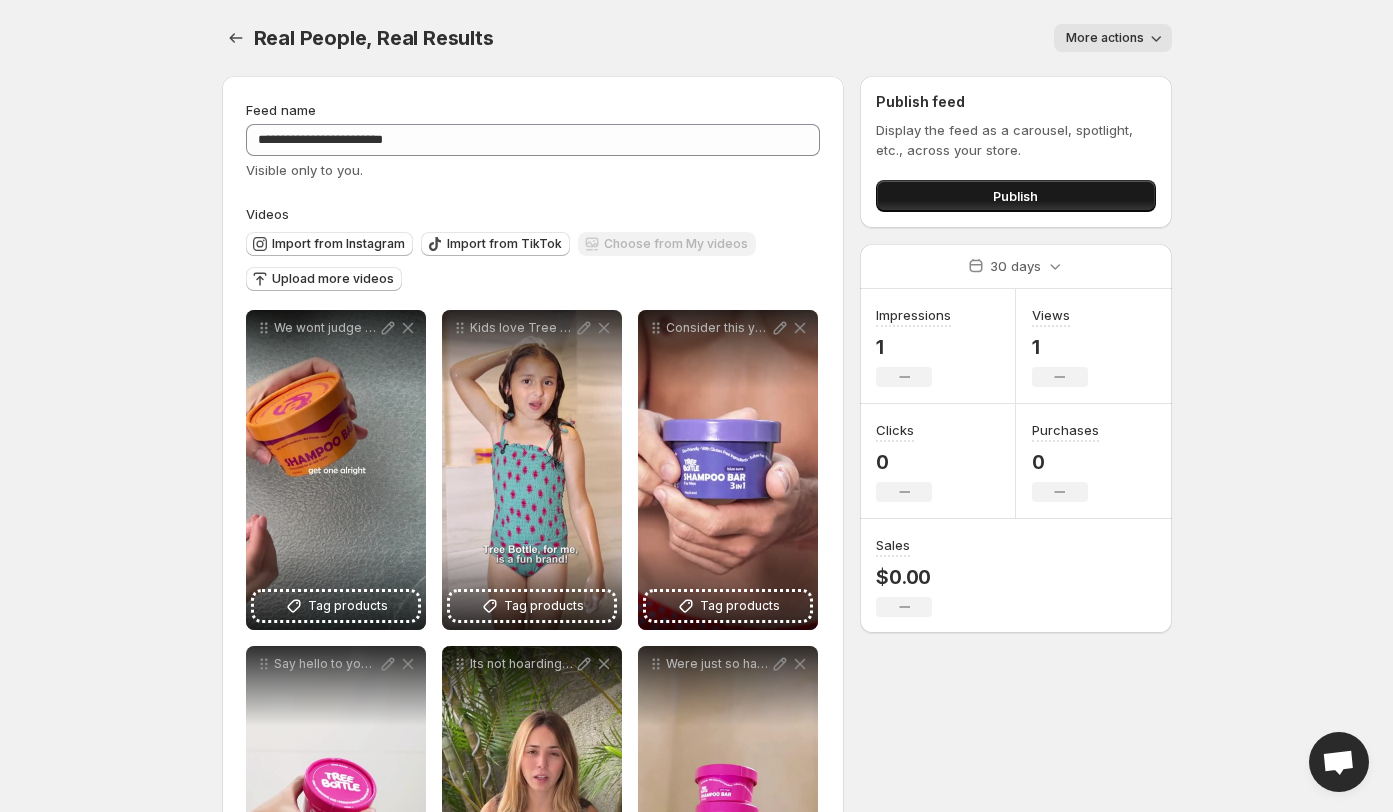 click on "Publish" at bounding box center [1015, 196] 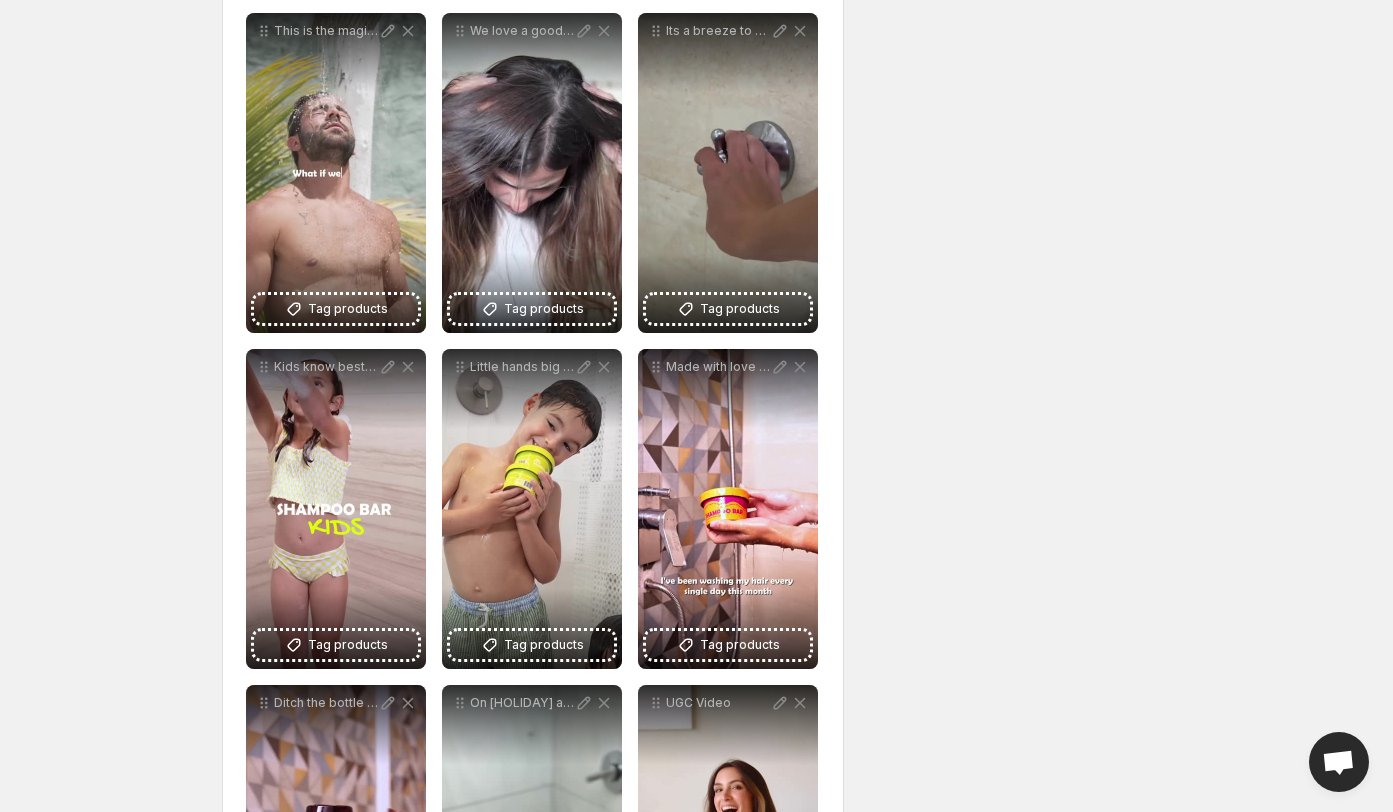 scroll, scrollTop: 1546, scrollLeft: 0, axis: vertical 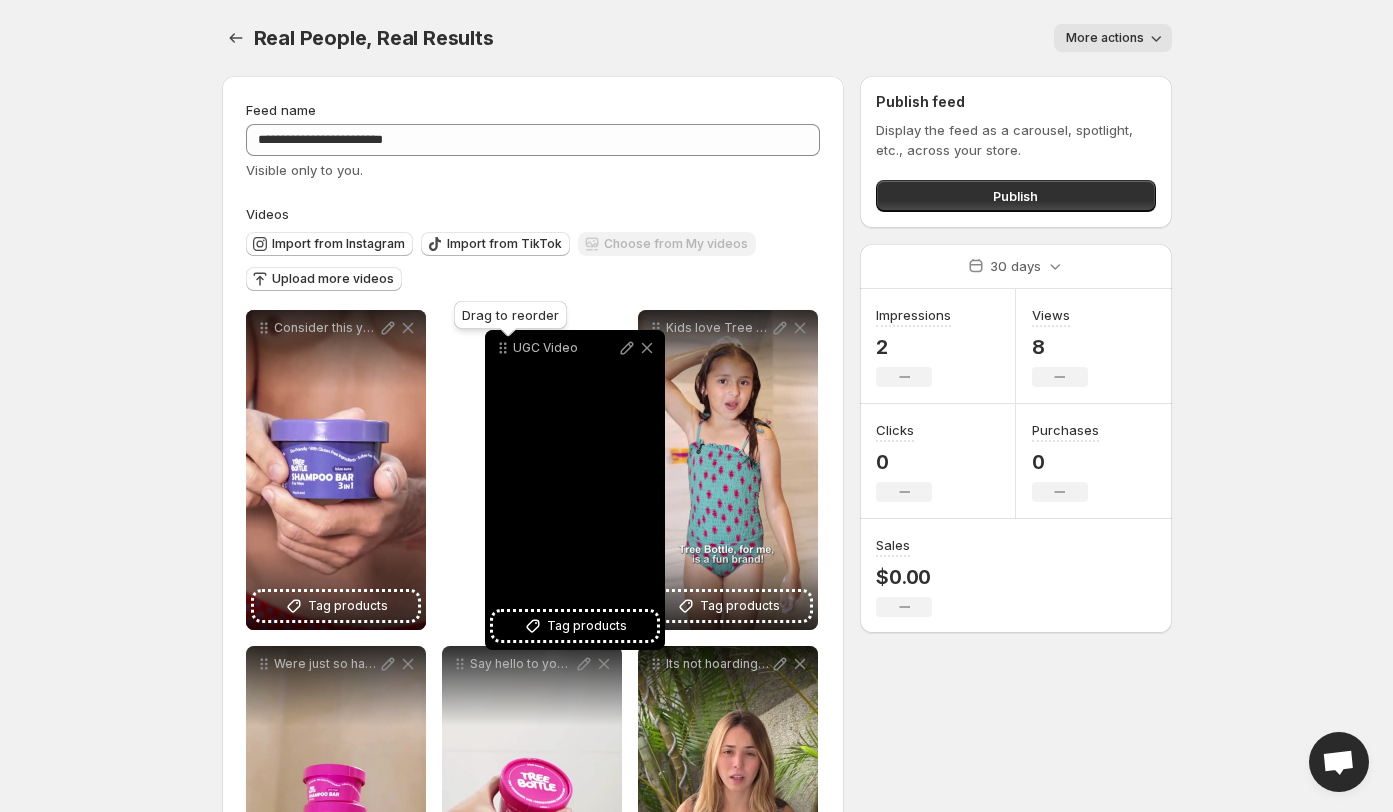 drag, startPoint x: 660, startPoint y: 466, endPoint x: 507, endPoint y: 352, distance: 190.80095 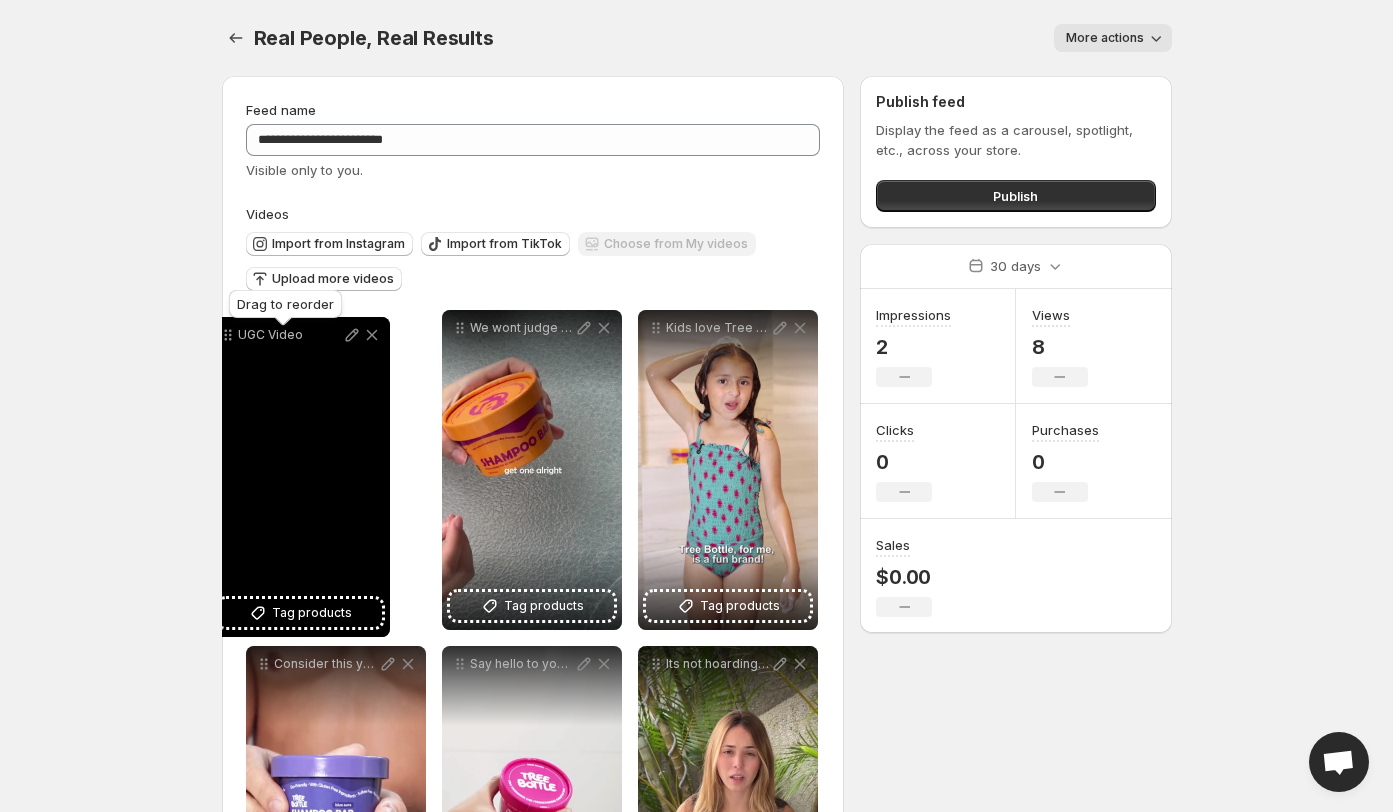 drag, startPoint x: 457, startPoint y: 328, endPoint x: 235, endPoint y: 336, distance: 222.1441 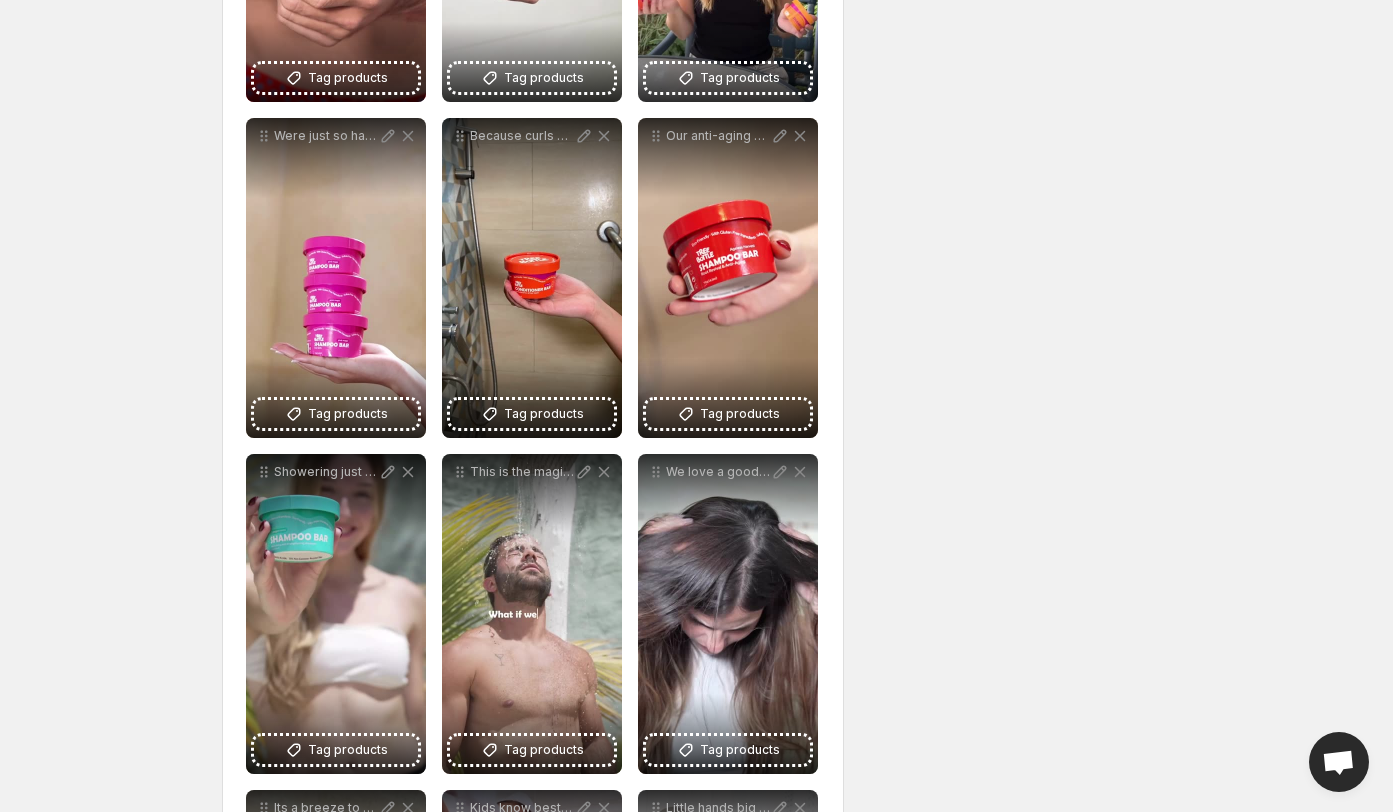 scroll, scrollTop: 853, scrollLeft: 0, axis: vertical 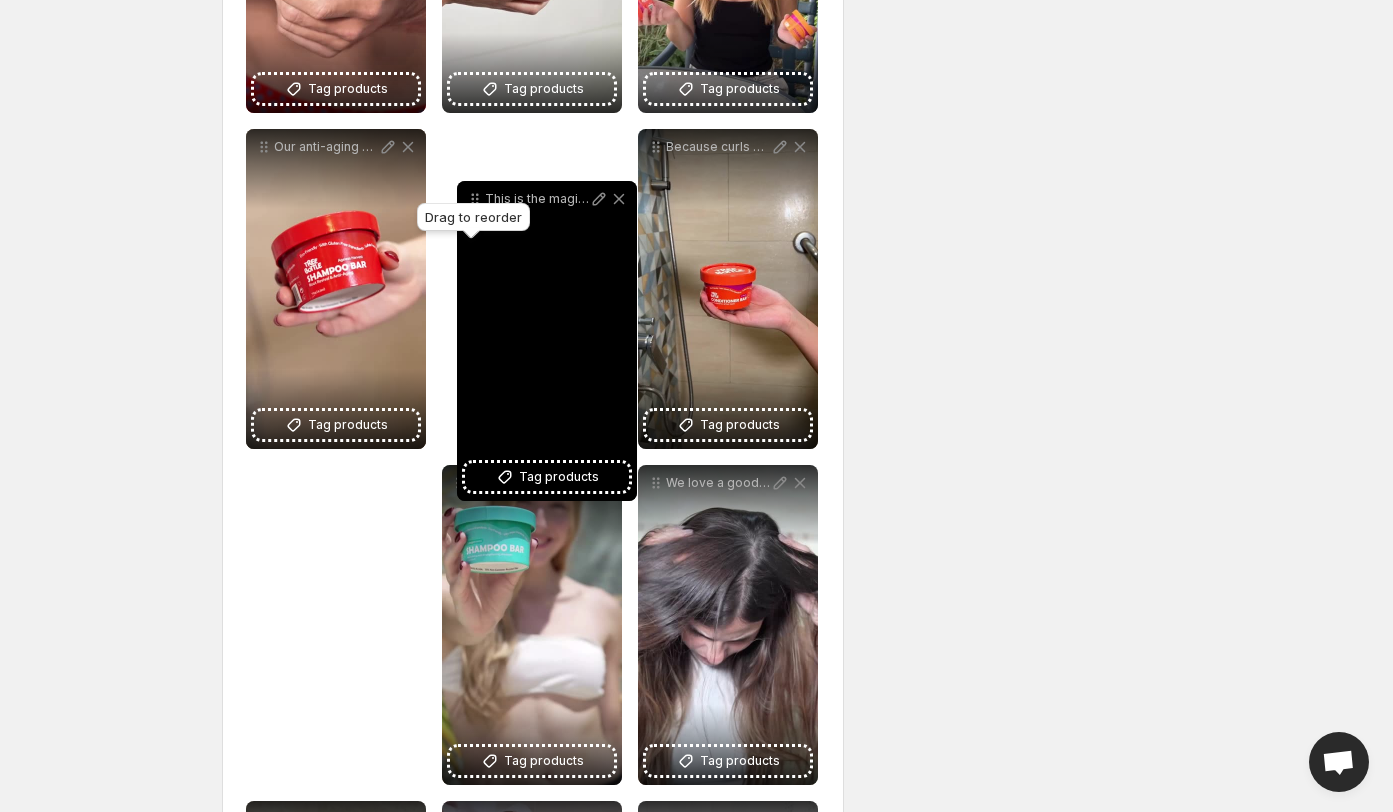 drag, startPoint x: 459, startPoint y: 482, endPoint x: 474, endPoint y: 189, distance: 293.3837 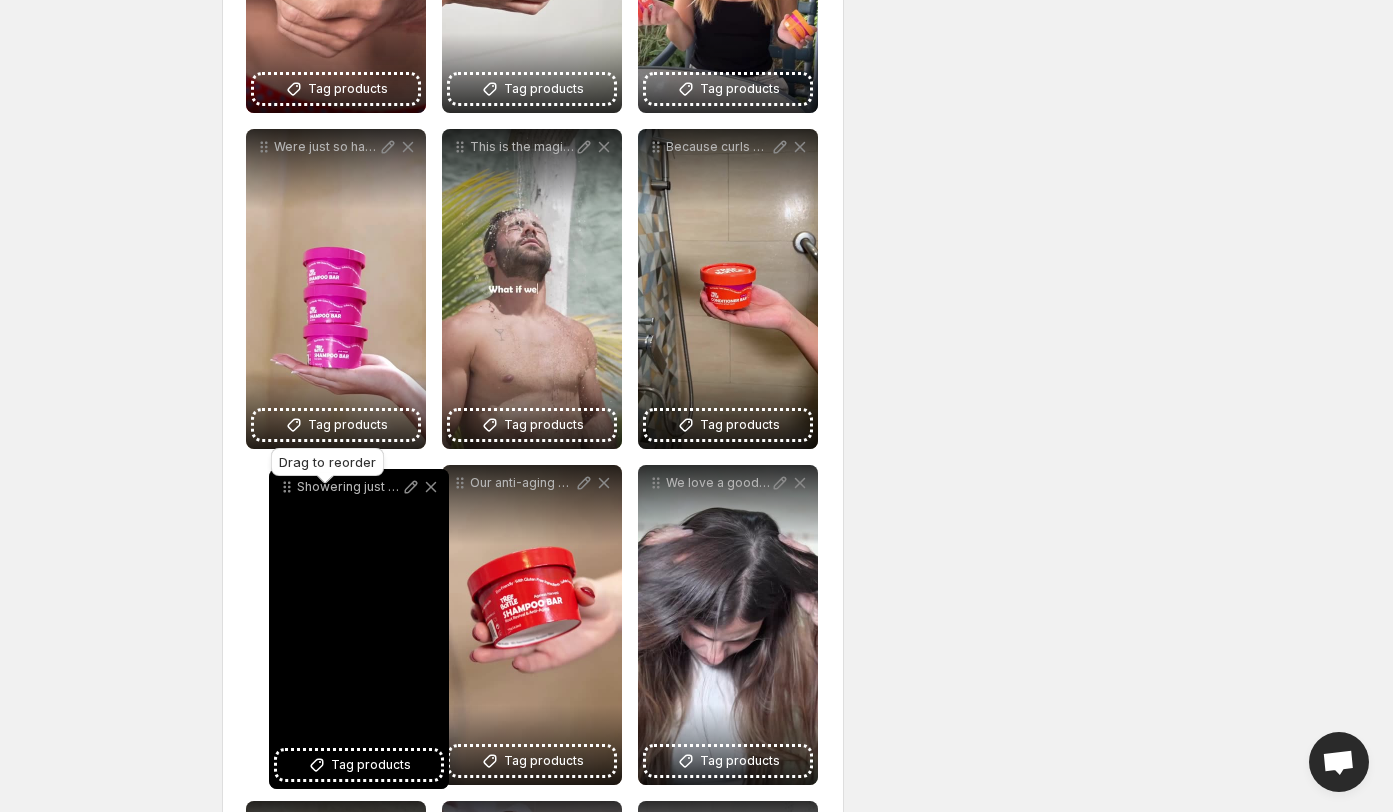 drag, startPoint x: 457, startPoint y: 489, endPoint x: 268, endPoint y: 492, distance: 189.0238 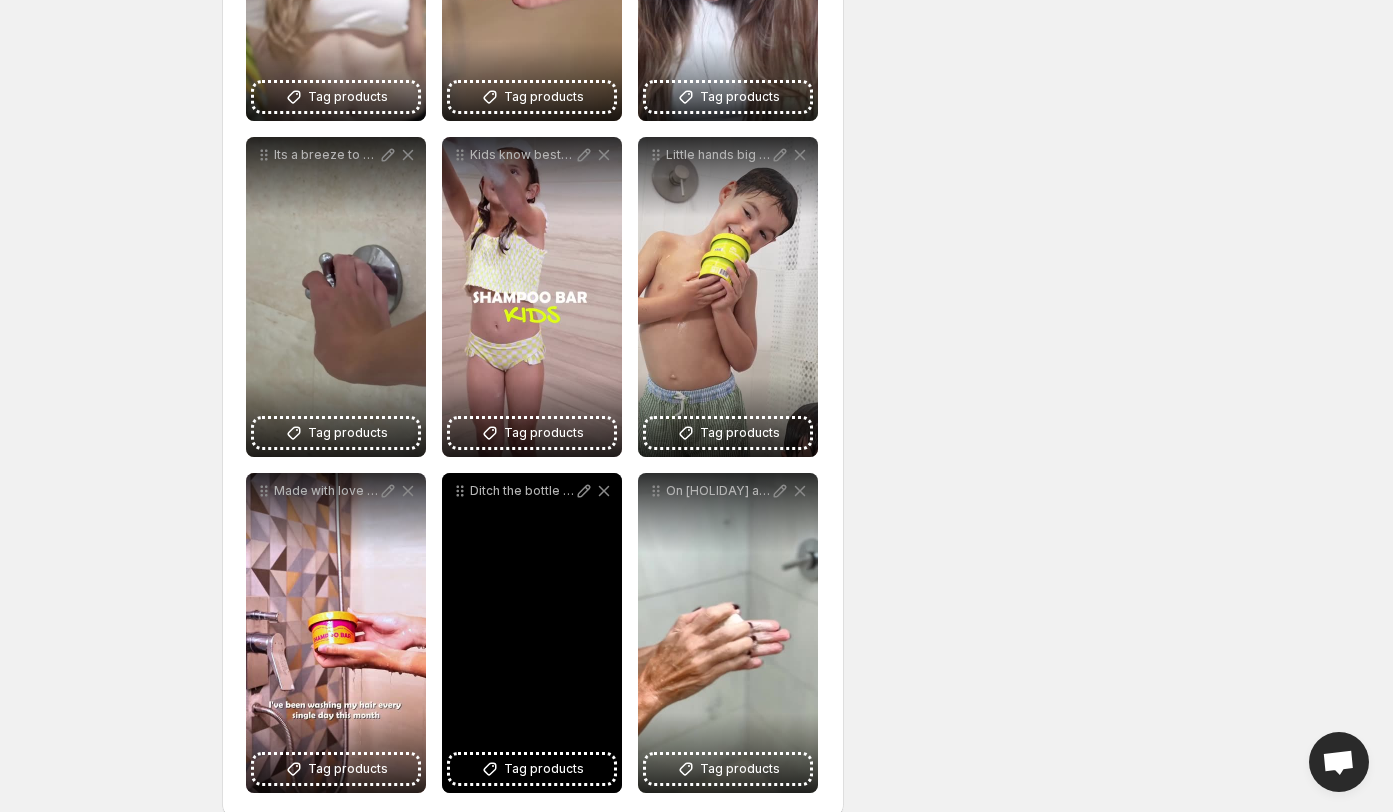 scroll, scrollTop: 1546, scrollLeft: 0, axis: vertical 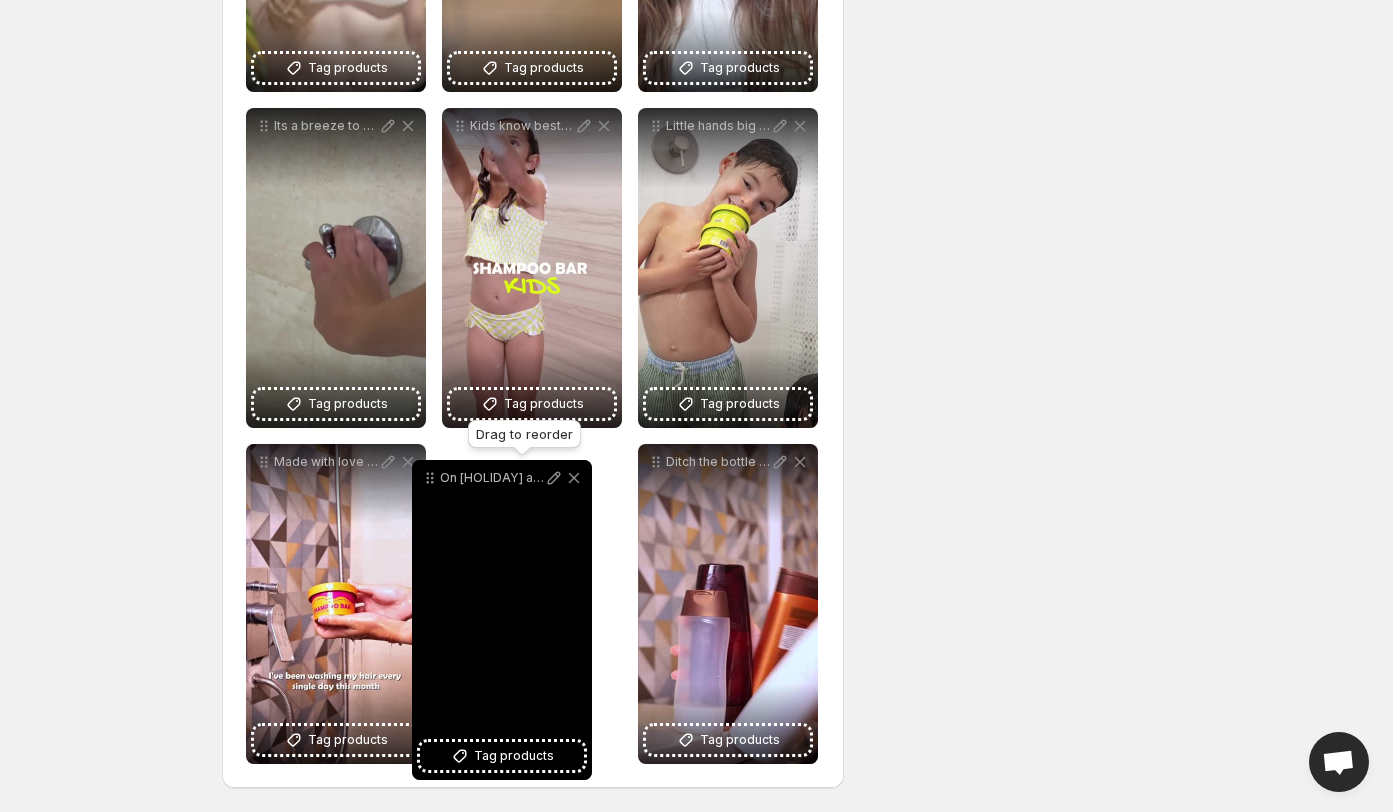 drag, startPoint x: 654, startPoint y: 469, endPoint x: 438, endPoint y: 481, distance: 216.33308 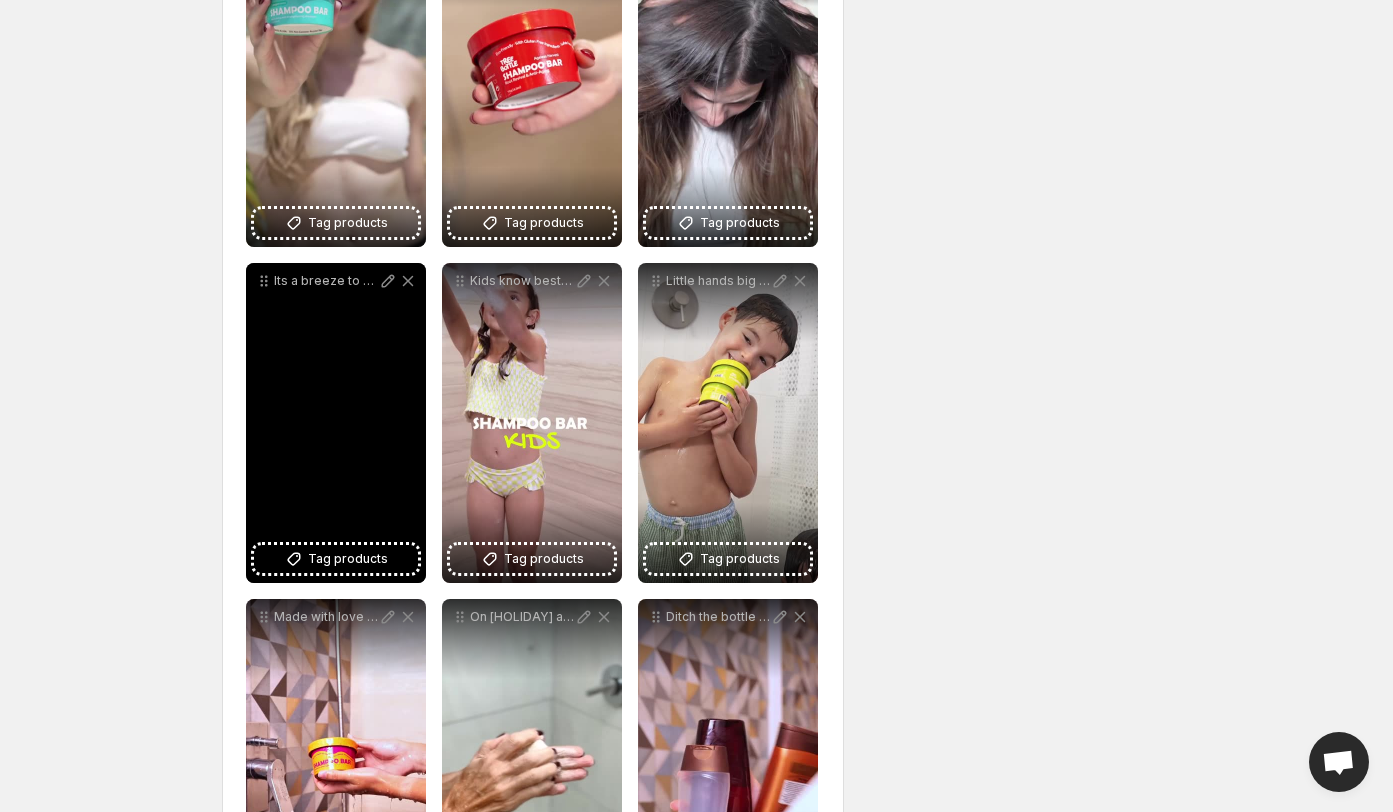 scroll, scrollTop: 1546, scrollLeft: 0, axis: vertical 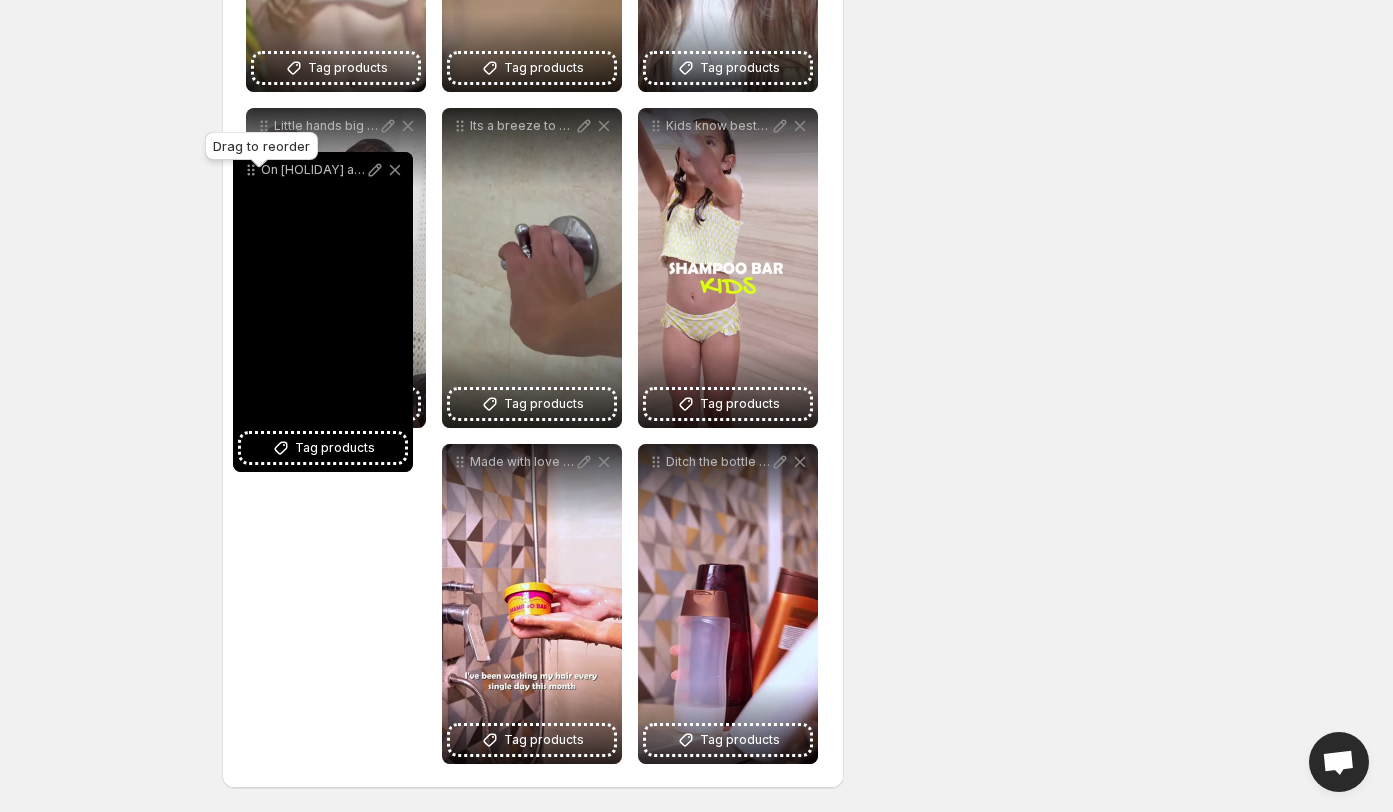 drag, startPoint x: 462, startPoint y: 469, endPoint x: 253, endPoint y: 177, distance: 359.0891 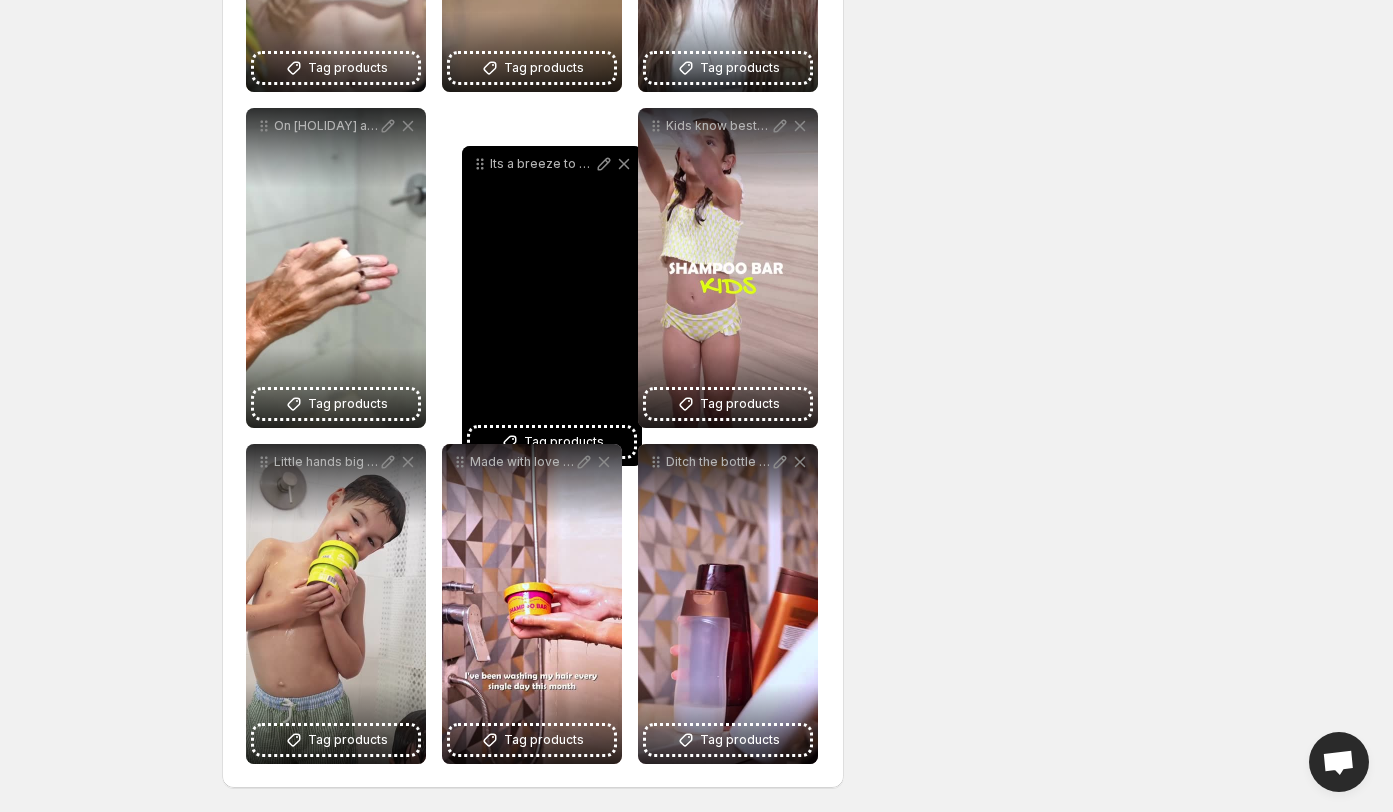 scroll, scrollTop: 1531, scrollLeft: 0, axis: vertical 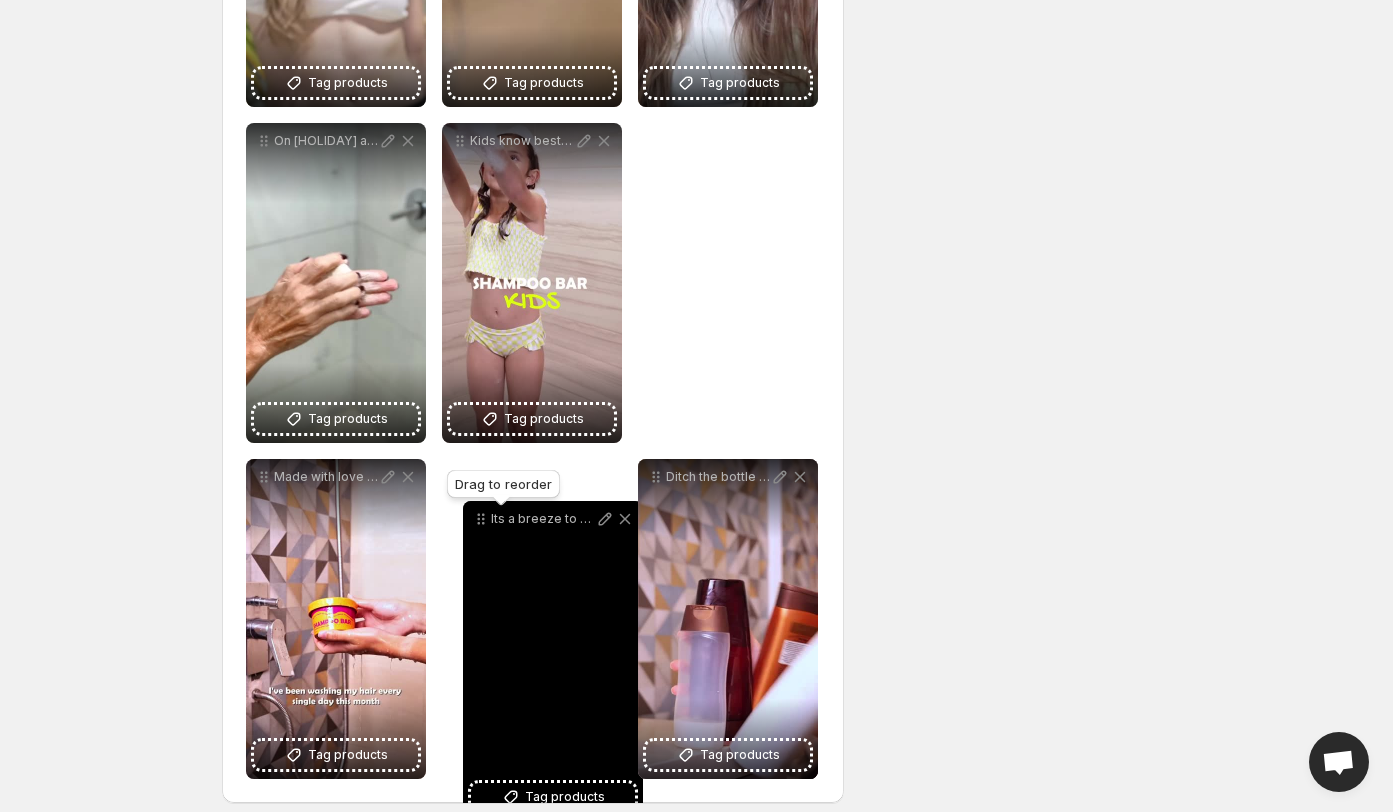 drag, startPoint x: 456, startPoint y: 127, endPoint x: 477, endPoint y: 521, distance: 394.55923 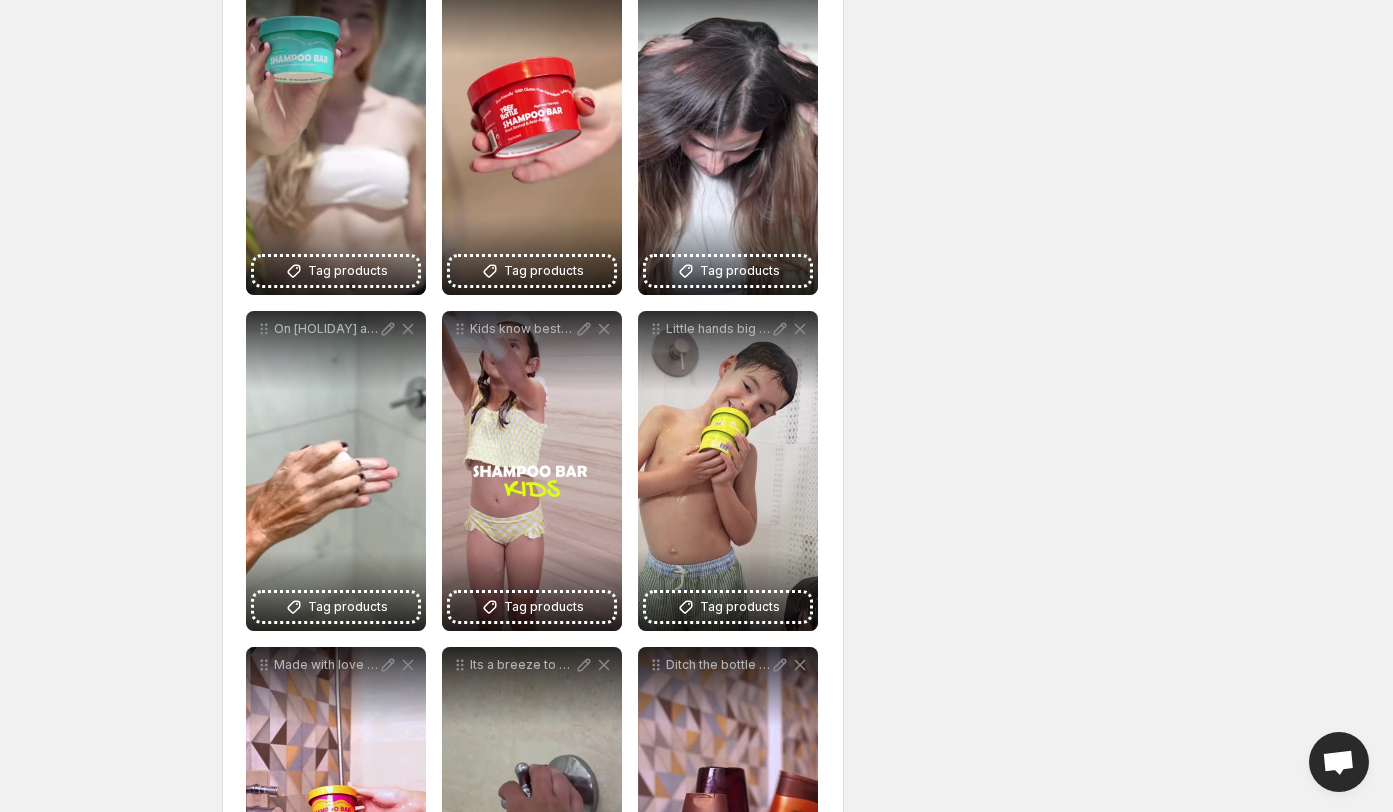 scroll, scrollTop: 0, scrollLeft: 0, axis: both 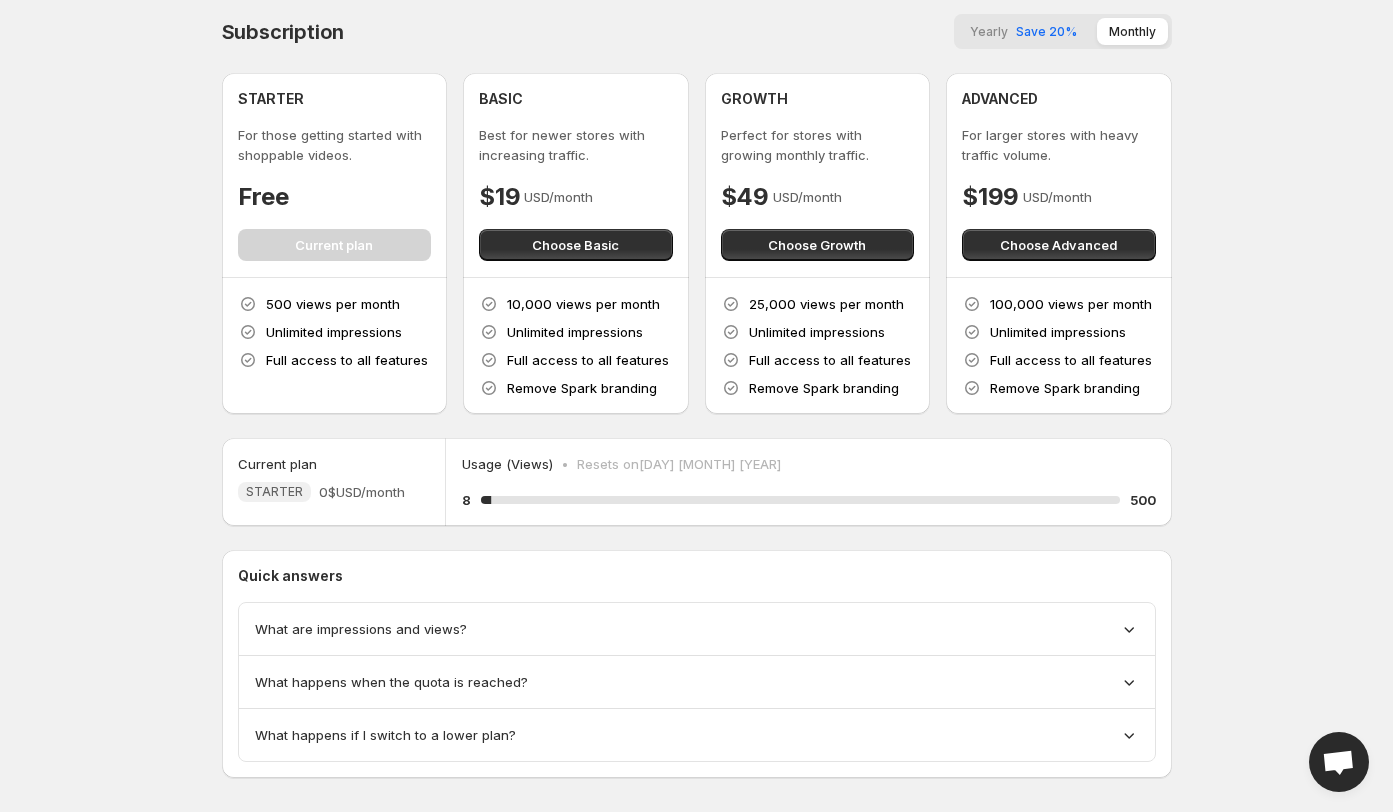 click on "500 views per month" at bounding box center [333, 304] 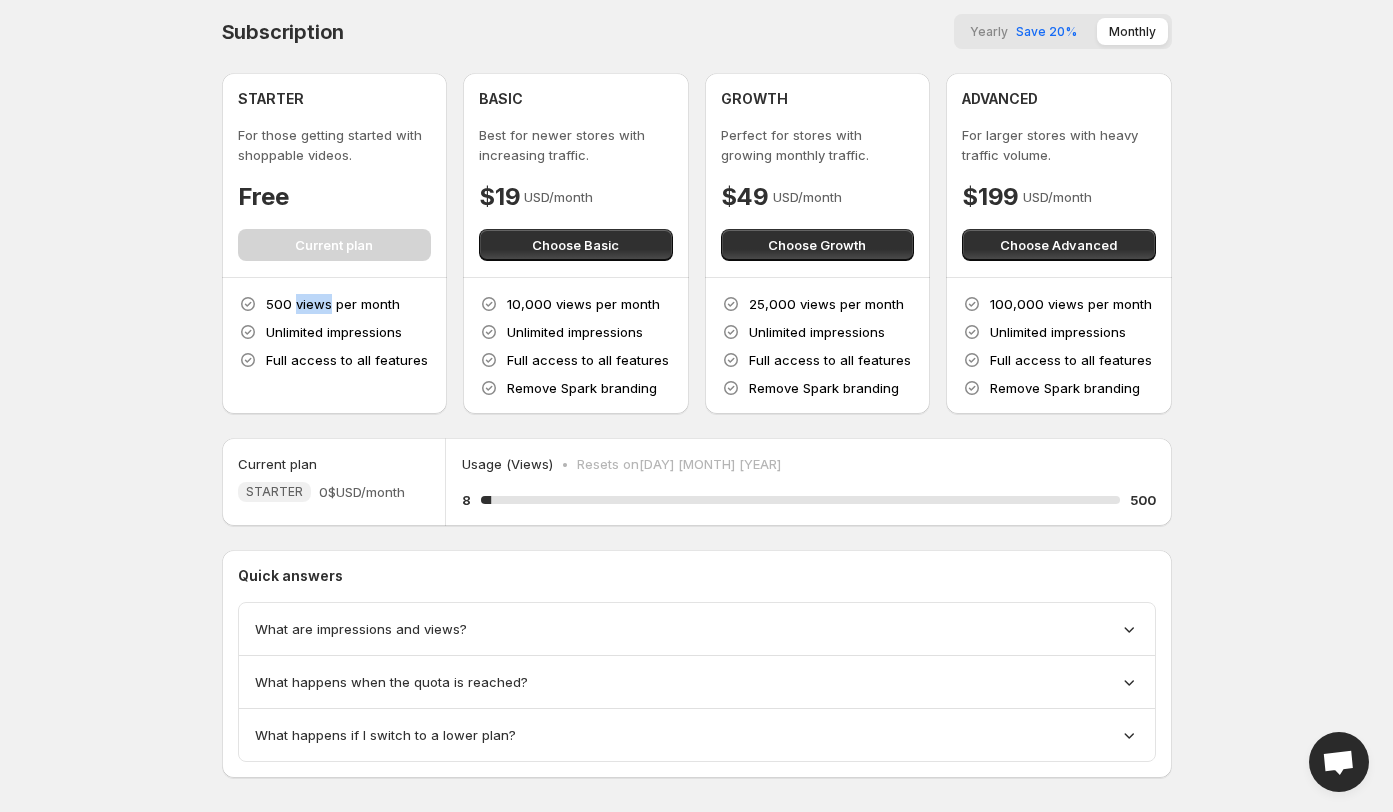 click on "500 views per month" at bounding box center (333, 304) 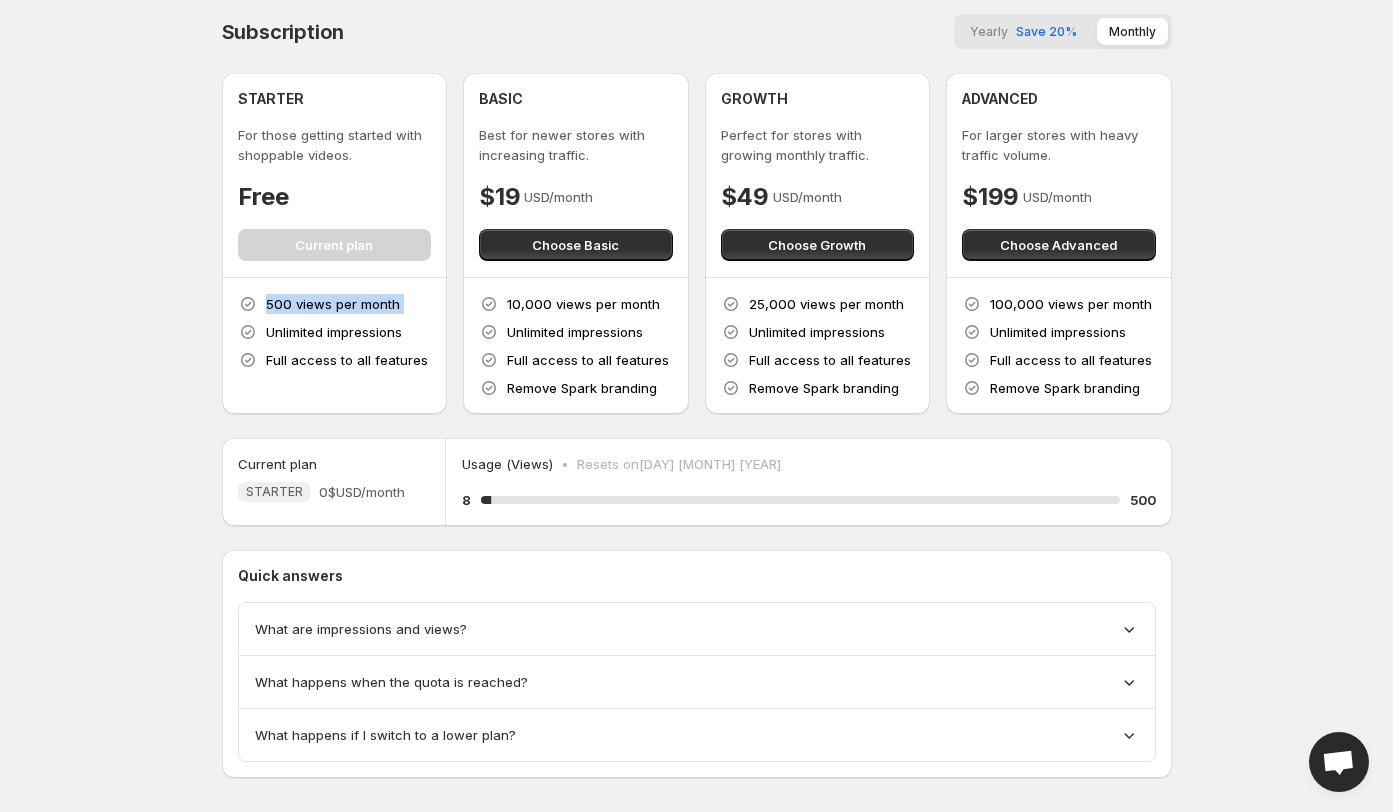 click on "500 views per month" at bounding box center (333, 304) 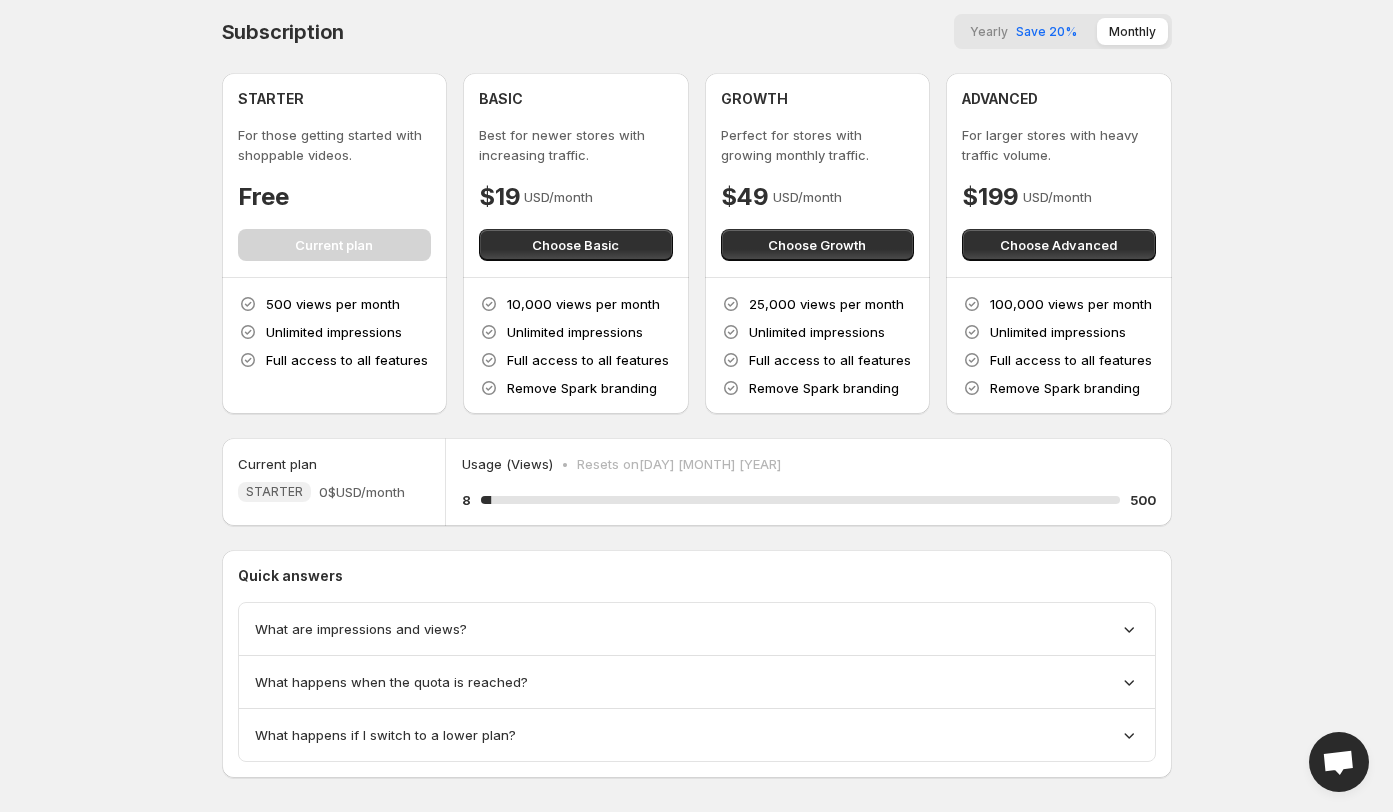 click on "Home Feeds Videos Subscription Settings Subscription Yearly Save 20% Monthly STARTER For those getting started with shoppable videos. Free Current plan 500 views per month Unlimited impressions Full access to all features BASIC Best for newer stores with increasing traffic. $19 USD/month Choose Basic 10,000 views per month Unlimited impressions Full access to all features Remove Spark branding GROWTH Perfect for stores with growing monthly traffic. $49 USD/month Choose Growth 25,000 views per month Unlimited impressions Full access to all features Remove Spark branding ADVANCED For larger stores with heavy traffic volume. $199 USD/month Choose Advanced 100,000 views per month Unlimited impressions Full access to all features Remove Spark branding Current plan STARTER 0$  USD/month Usage (Views) • Resets on  4 September 2025 8 1.6 % 500 Quick answers What are impressions and views? What happens when the quota is reached? What happens if I switch to a lower plan? Cancel Proceed Chat Storeprops More channels" at bounding box center (696, 400) 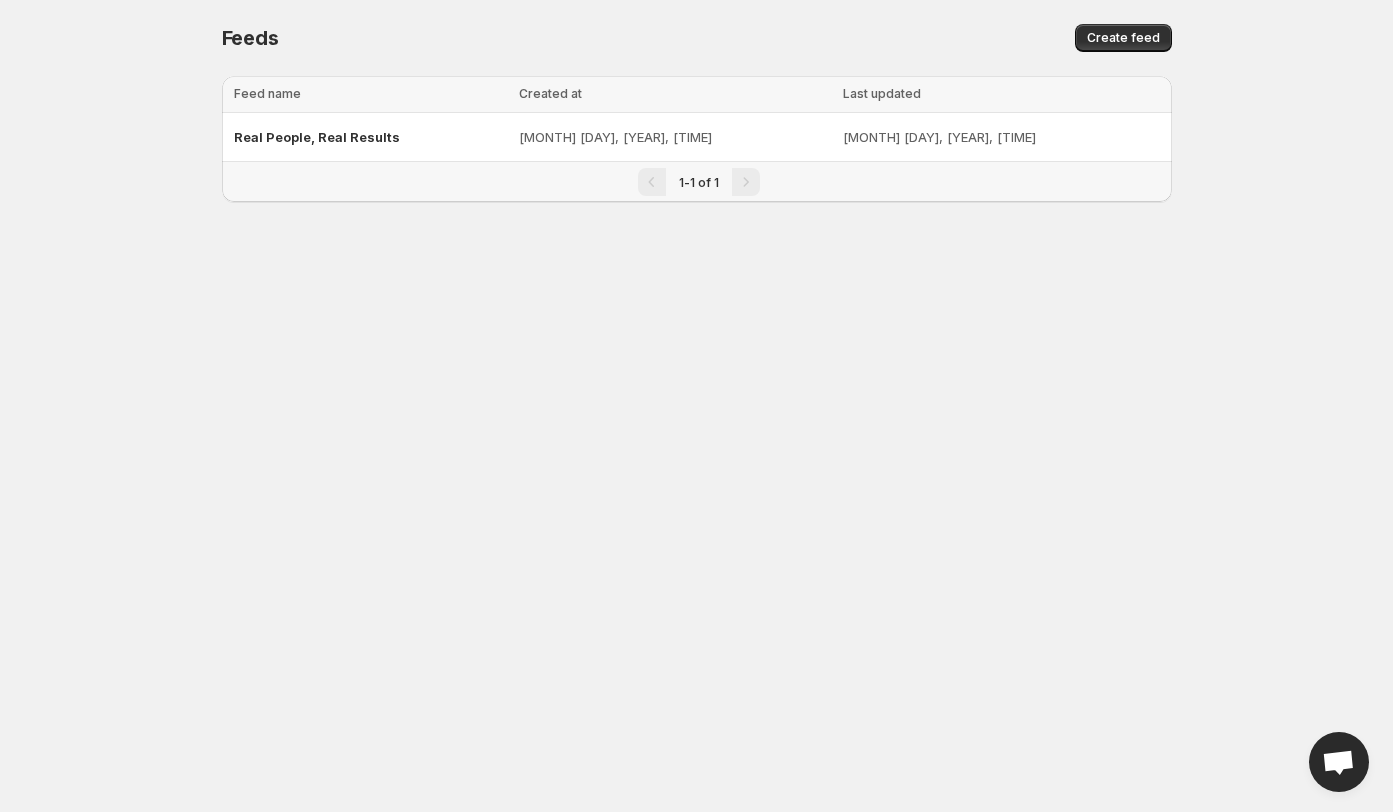 scroll, scrollTop: 0, scrollLeft: 0, axis: both 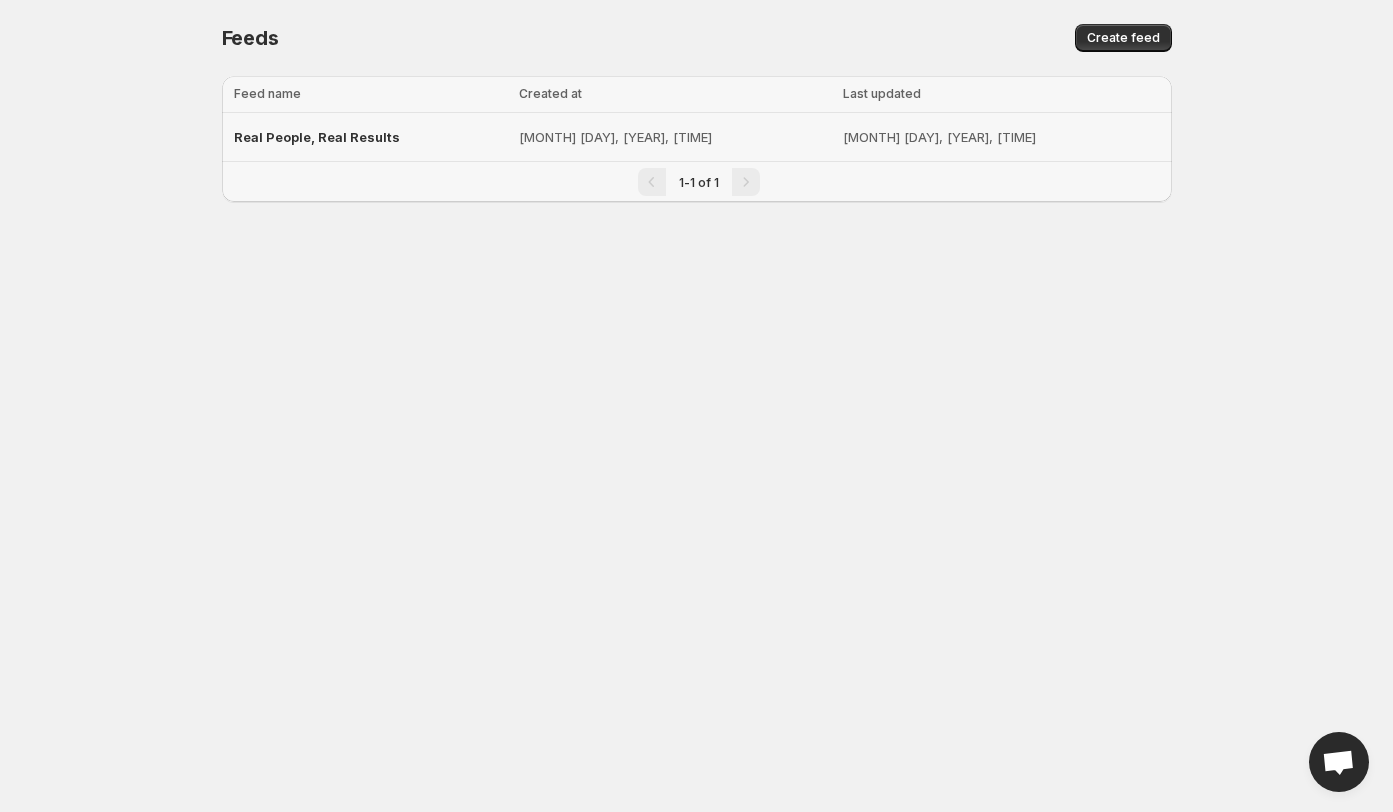 click on "Real People, Real Results" at bounding box center [317, 137] 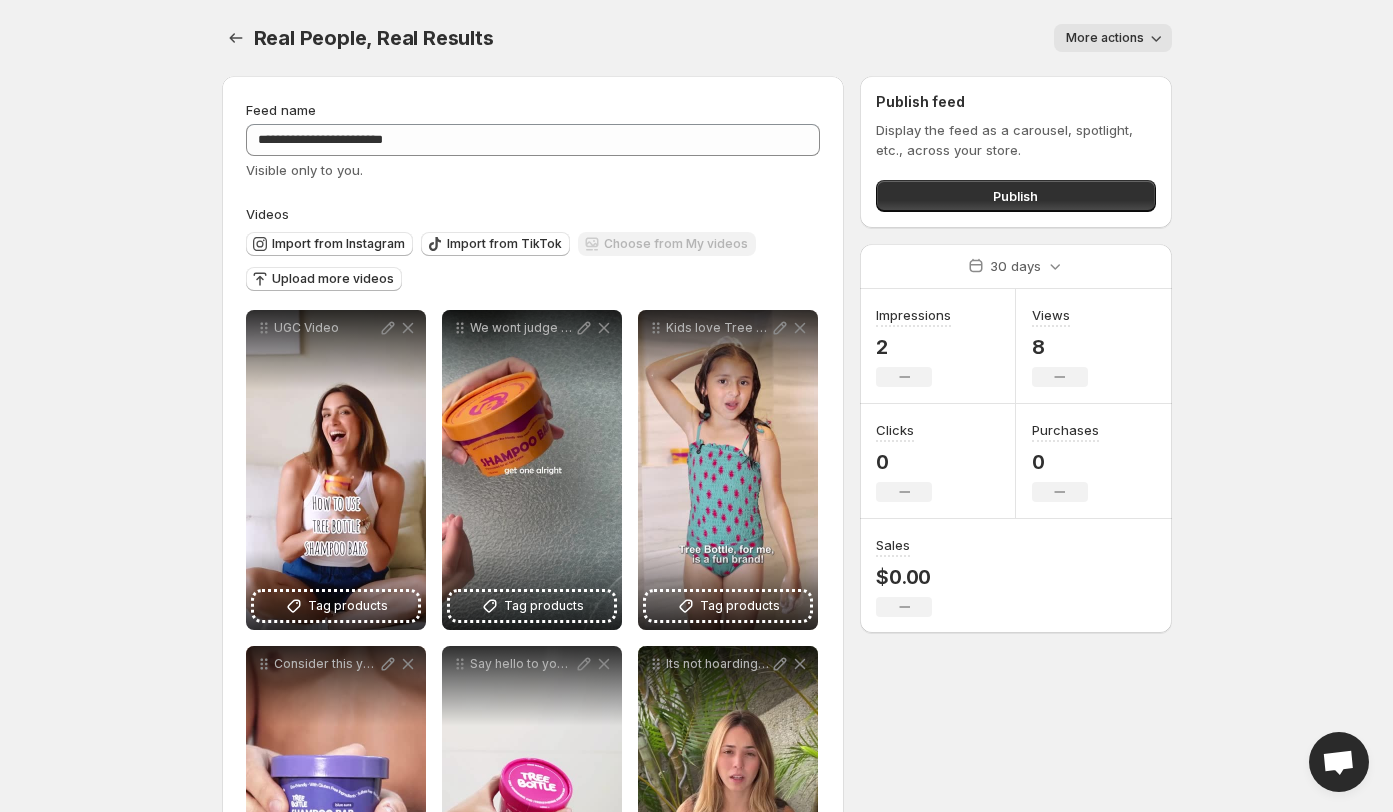 scroll, scrollTop: 26, scrollLeft: 0, axis: vertical 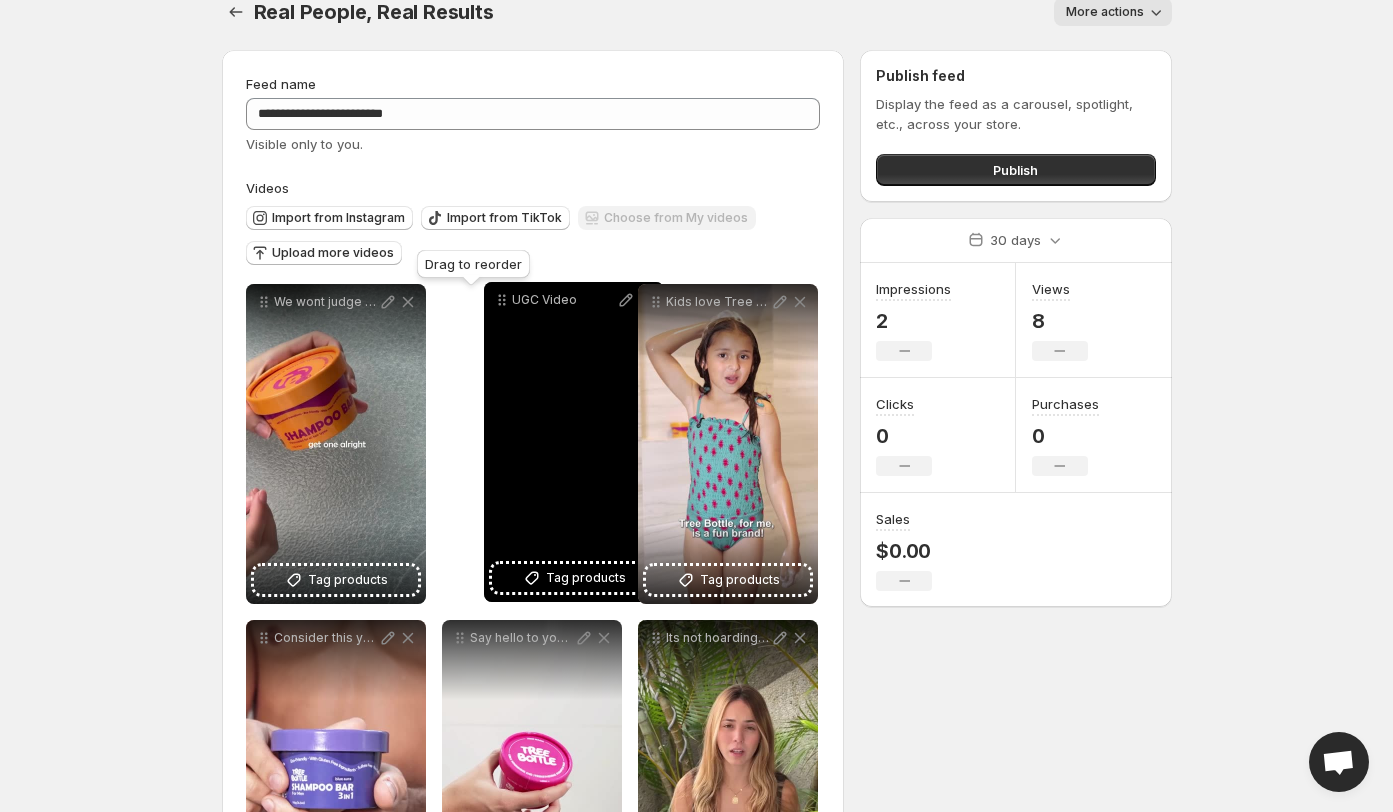 drag, startPoint x: 261, startPoint y: 296, endPoint x: 492, endPoint y: 294, distance: 231.00865 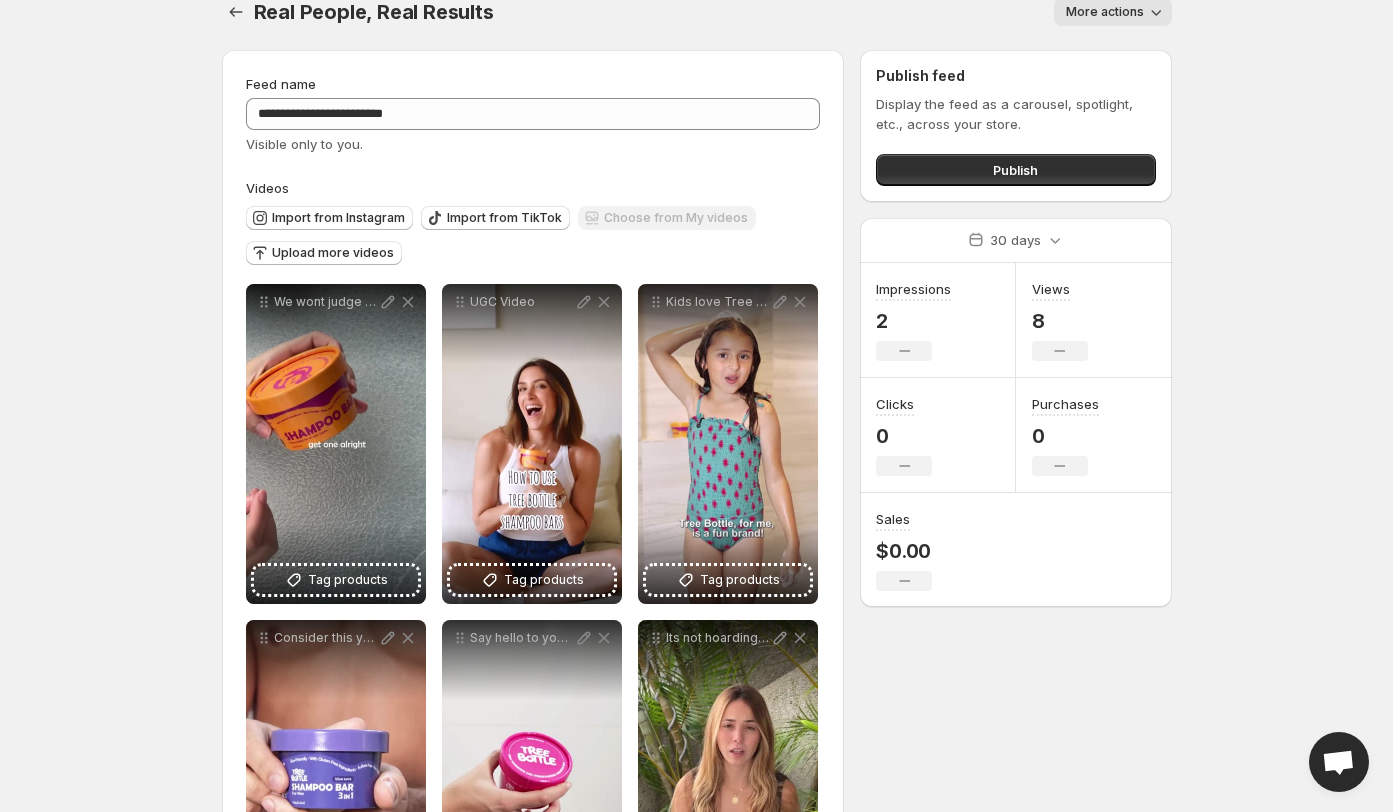 scroll, scrollTop: 0, scrollLeft: 0, axis: both 